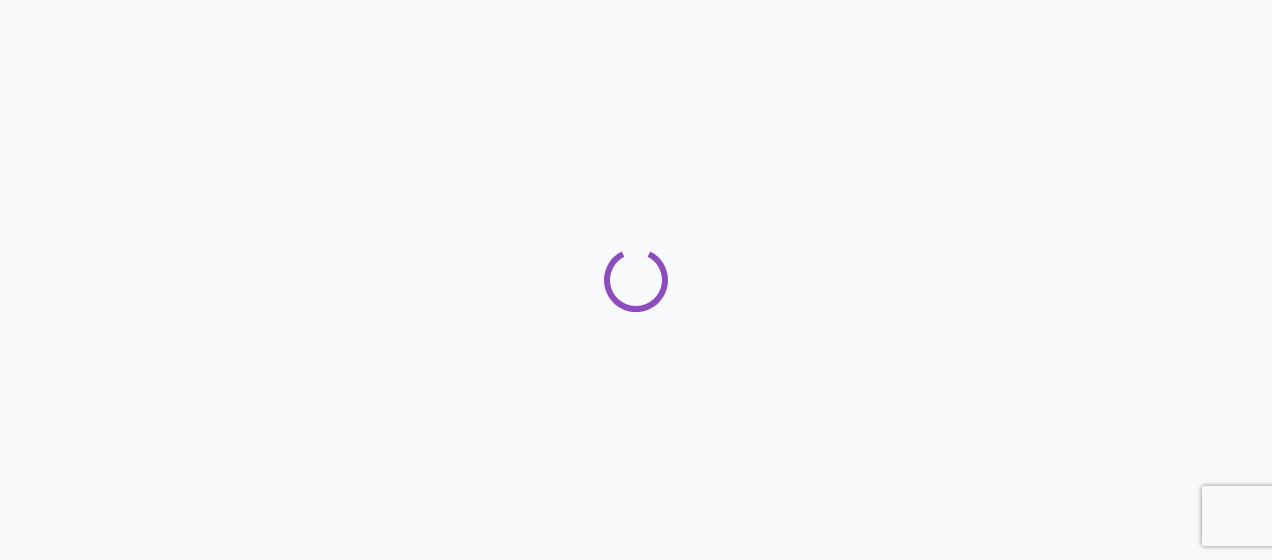 scroll, scrollTop: 0, scrollLeft: 0, axis: both 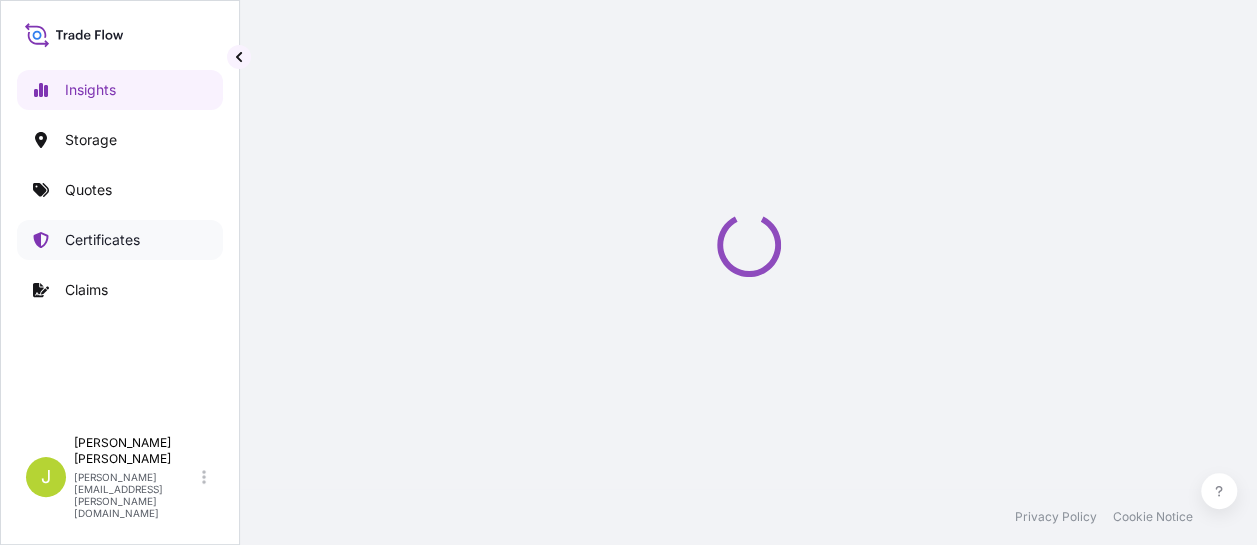 select on "2025" 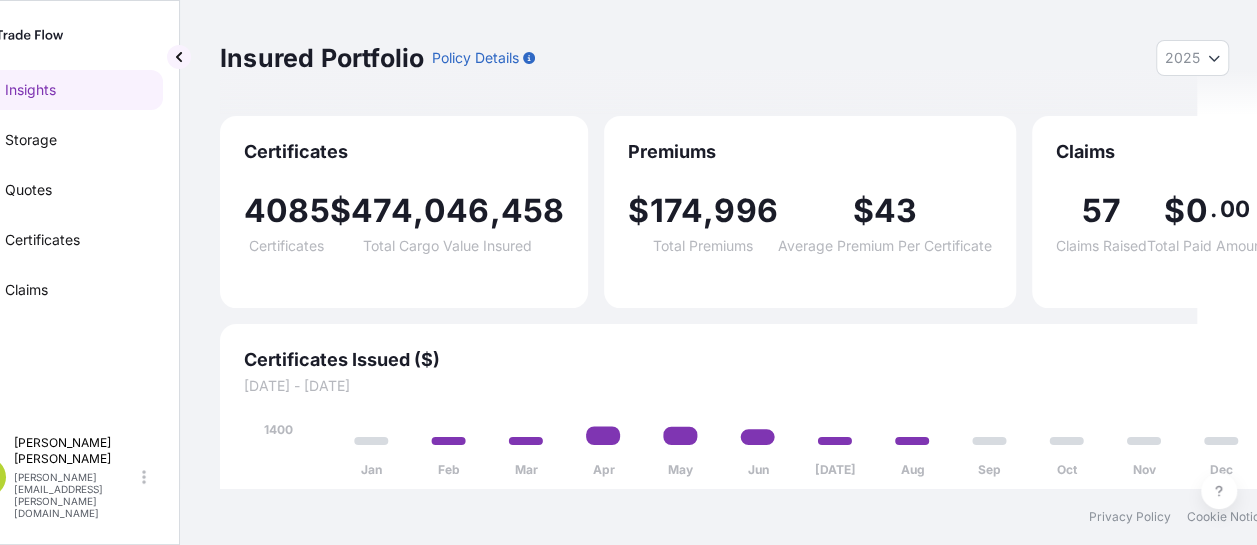scroll, scrollTop: 0, scrollLeft: 80, axis: horizontal 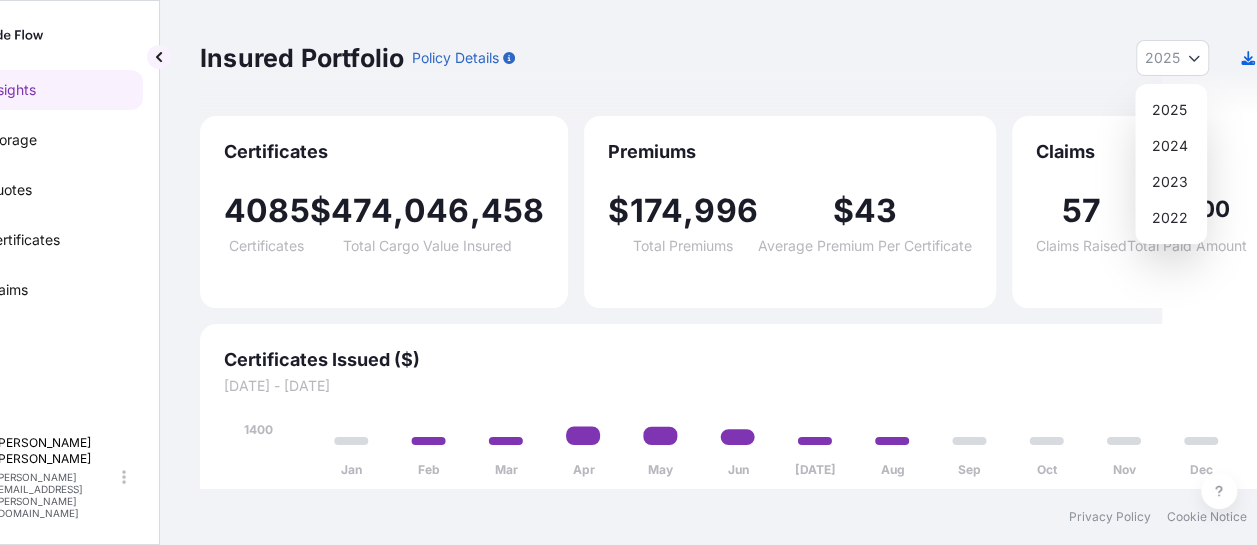 click 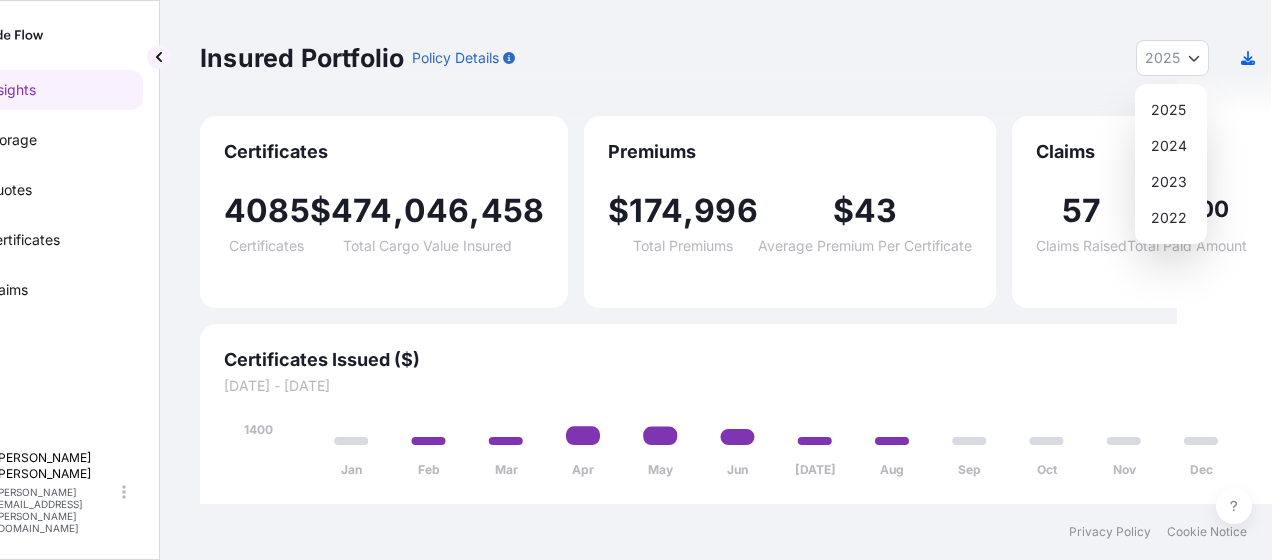 click on "Insured Portfolio Policy Details 2025 2025 2024 2023 2022" at bounding box center (735, 58) 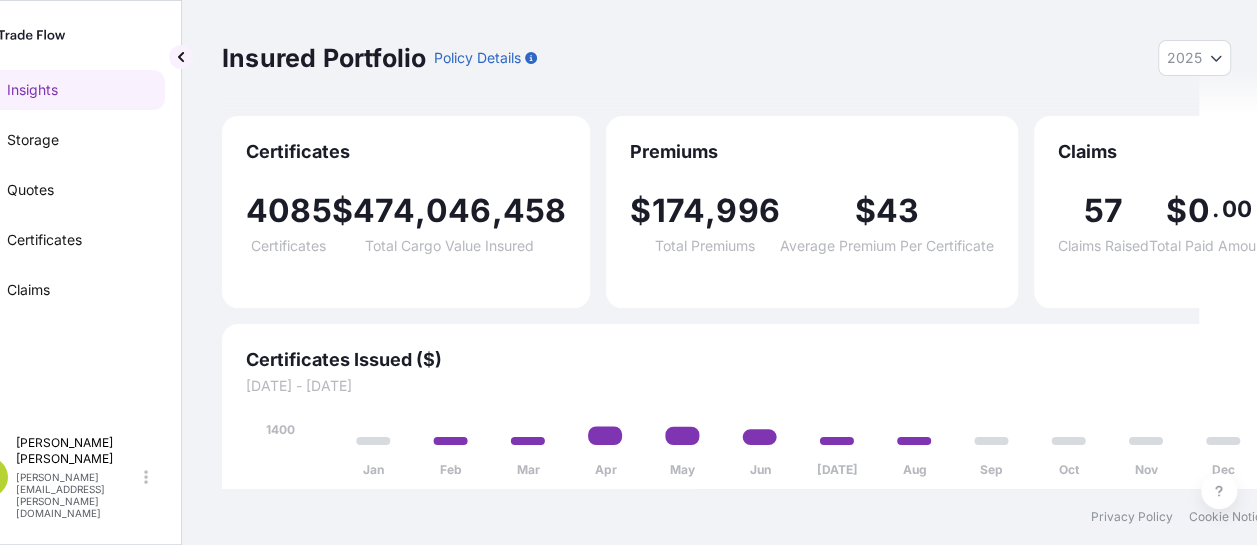 scroll, scrollTop: 0, scrollLeft: 40, axis: horizontal 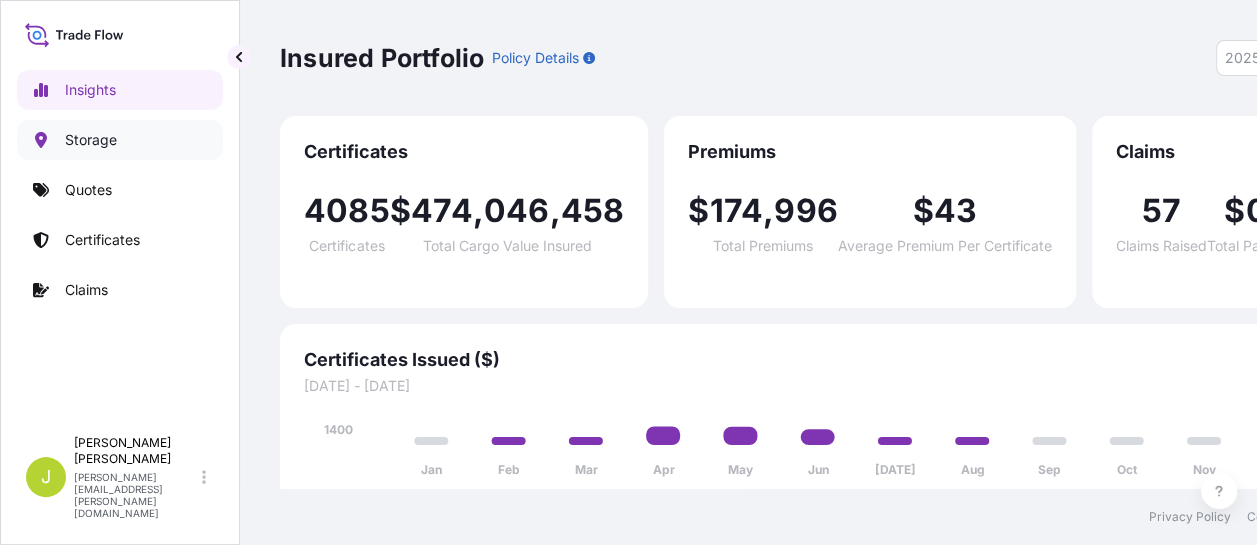 click on "Storage" at bounding box center [91, 140] 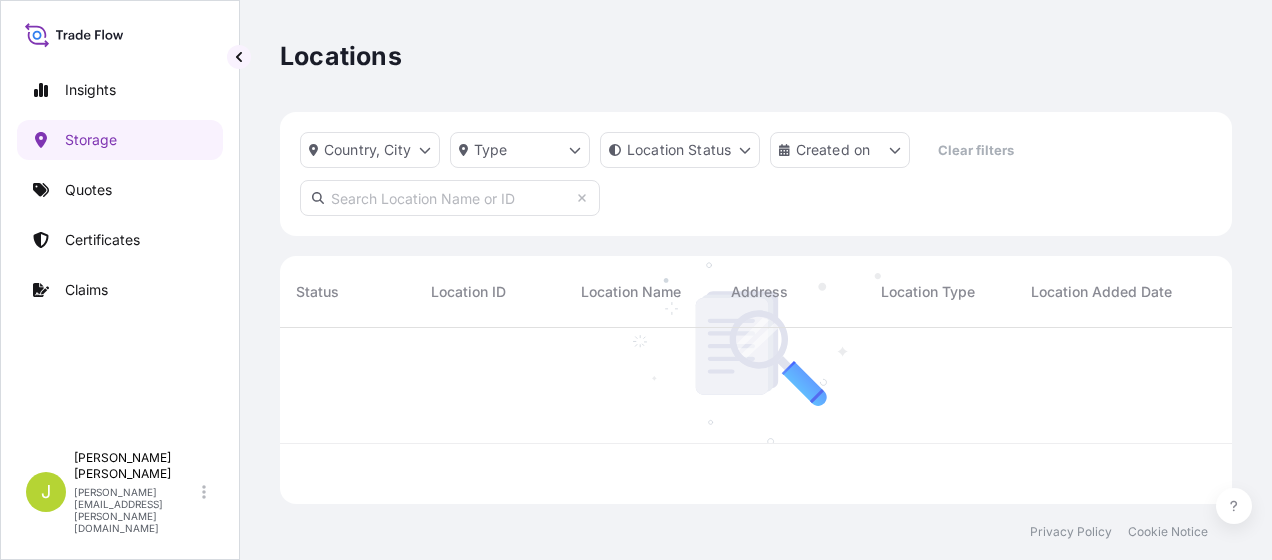scroll, scrollTop: 16, scrollLeft: 16, axis: both 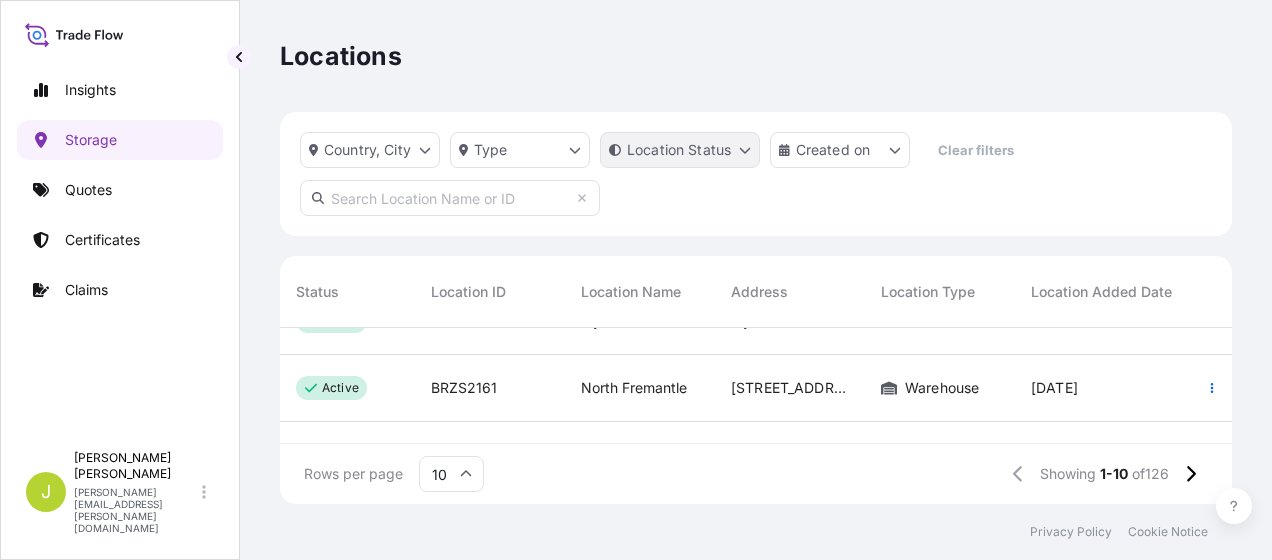 click on "Insights Storage Quotes Certificates Claims J Jeannie   Nickerson jeannie.nickerson@wtwco.com Locations Country, City Type Location Status Created on Clear filters Status Location ID Location Name Address Location Type Location Added Date Estimated TIV On Risk Capacity active BRZS2212 Riyadh Plastic Factory Riyadh Plastic FactorySt 141 2nd Industrial City Riyadh Warehouse 14 Apr, 2025 — 0 % active BRZS2161 North Fremantle  2 Irene St, North Fremantle, W.A. 6159, Australia Warehouse 14 Apr, 2025 — 0 % active BRZS2110 Sami Abdullah Mohammed Al Nahdi  Al-Khumrah, Al Wadi, Near Delmonte SA, Jeddah 22614, Saudi Arabia Warehouse 14 Apr, 2025 — 0 % active BRZS2059 CT Logistics  CT Logistics srl - Via Fratlli Caneopa, 4  - 16010 Serra Ricco Ge Warehouse 14 Apr, 2025 — 0 % active BRZS2276 Sahyat C42W+97R, Al Khalidiyah Al Shamaliyah, Dammam 32231 Warehouse 14 Apr, 2025 — 0 % active BRZS2008 Jeddah Warehouse Warehouse 14 Apr, 2025 — 0 % active BRZS1957 HOA PHAT Warehouse 14 Apr, 2025 — 0 % —" at bounding box center (636, 280) 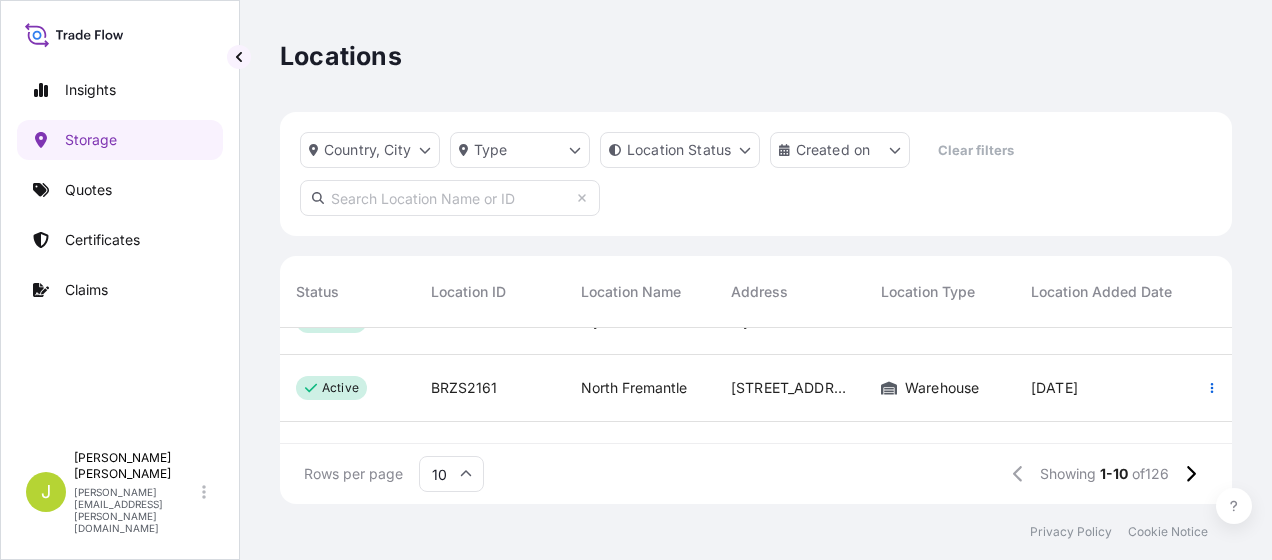 click on "Insights Storage Quotes Certificates Claims J Jeannie   Nickerson jeannie.nickerson@wtwco.com Locations Country, City Type Location Status Created on Clear filters Status Location ID Location Name Address Location Type Location Added Date Estimated TIV On Risk Capacity active BRZS2212 Riyadh Plastic Factory Riyadh Plastic FactorySt 141 2nd Industrial City Riyadh Warehouse 14 Apr, 2025 — 0 % active BRZS2161 North Fremantle  2 Irene St, North Fremantle, W.A. 6159, Australia Warehouse 14 Apr, 2025 — 0 % active BRZS2110 Sami Abdullah Mohammed Al Nahdi  Al-Khumrah, Al Wadi, Near Delmonte SA, Jeddah 22614, Saudi Arabia Warehouse 14 Apr, 2025 — 0 % active BRZS2059 CT Logistics  CT Logistics srl - Via Fratlli Caneopa, 4  - 16010 Serra Ricco Ge Warehouse 14 Apr, 2025 — 0 % active BRZS2276 Sahyat C42W+97R, Al Khalidiyah Al Shamaliyah, Dammam 32231 Warehouse 14 Apr, 2025 — 0 % active BRZS2008 Jeddah Warehouse Warehouse 14 Apr, 2025 — 0 % active BRZS1957 HOA PHAT Warehouse 14 Apr, 2025 — 0 % —" at bounding box center [636, 280] 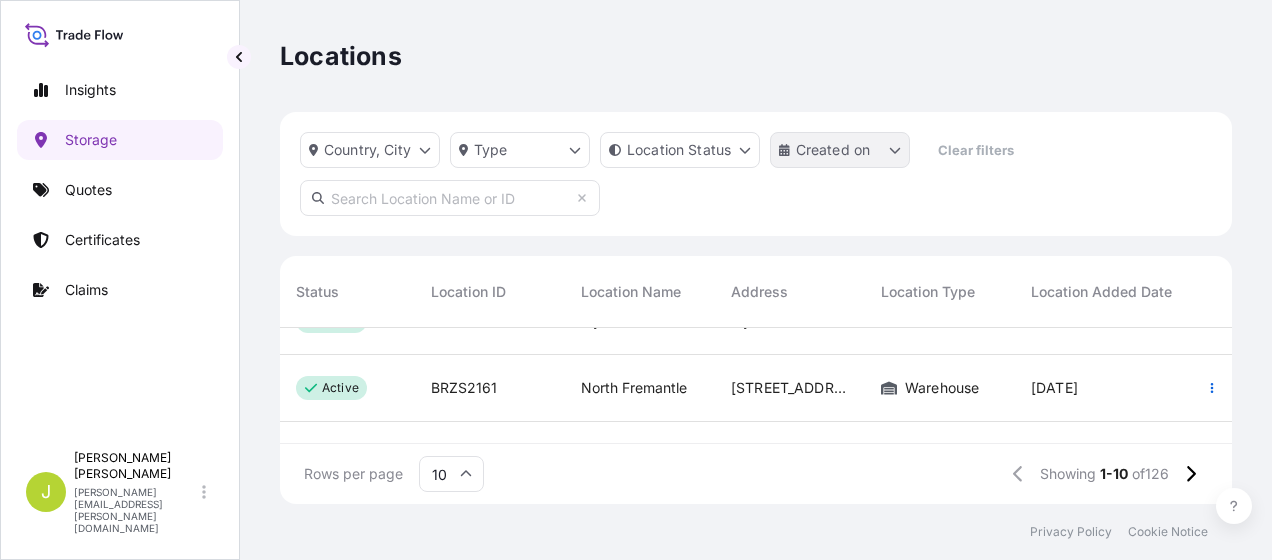 click on "Created on" at bounding box center (840, 150) 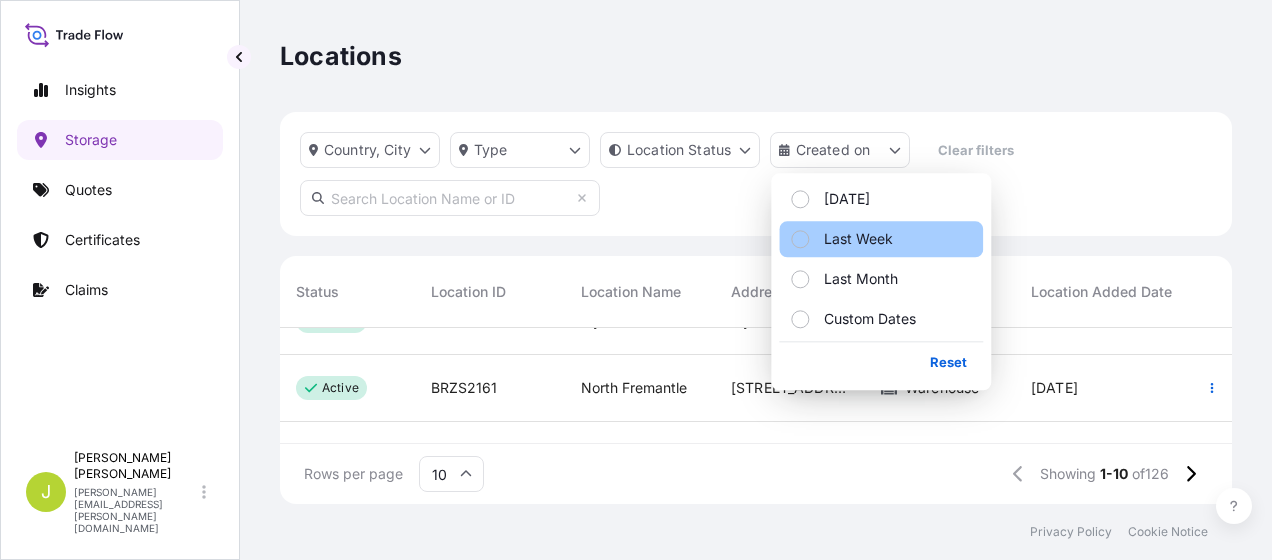 click on "Last Week" at bounding box center [881, 239] 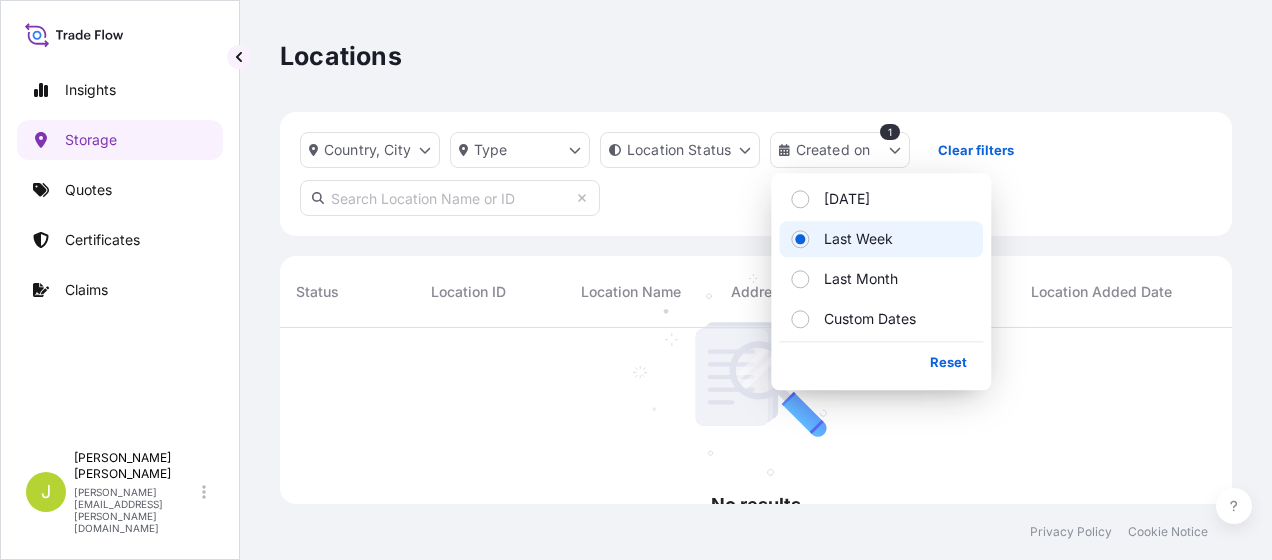 scroll, scrollTop: 16, scrollLeft: 16, axis: both 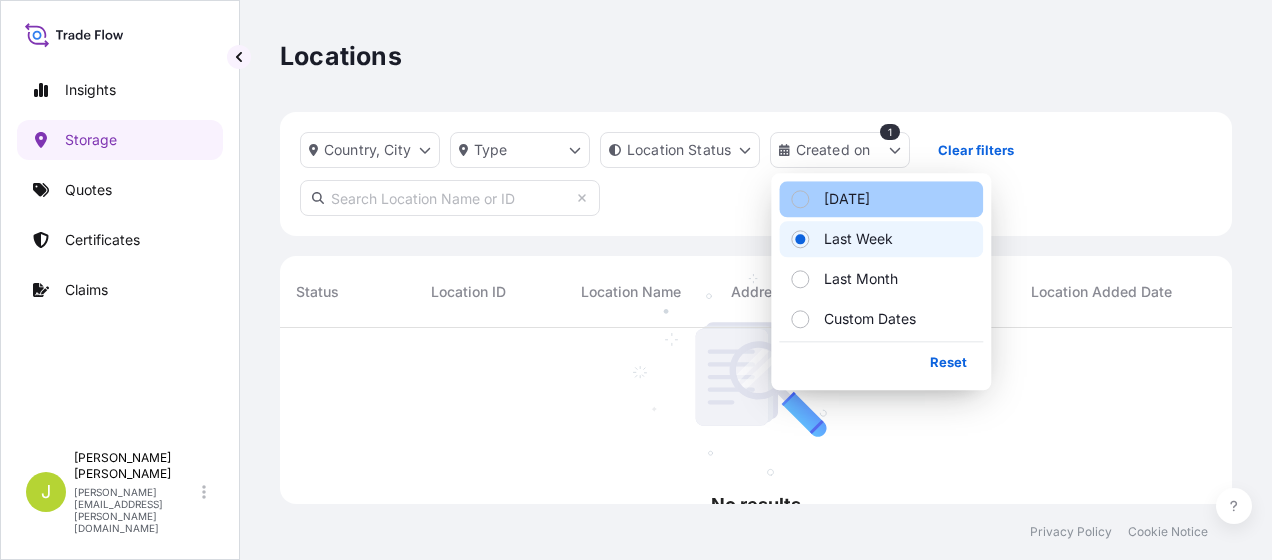click at bounding box center [800, 199] 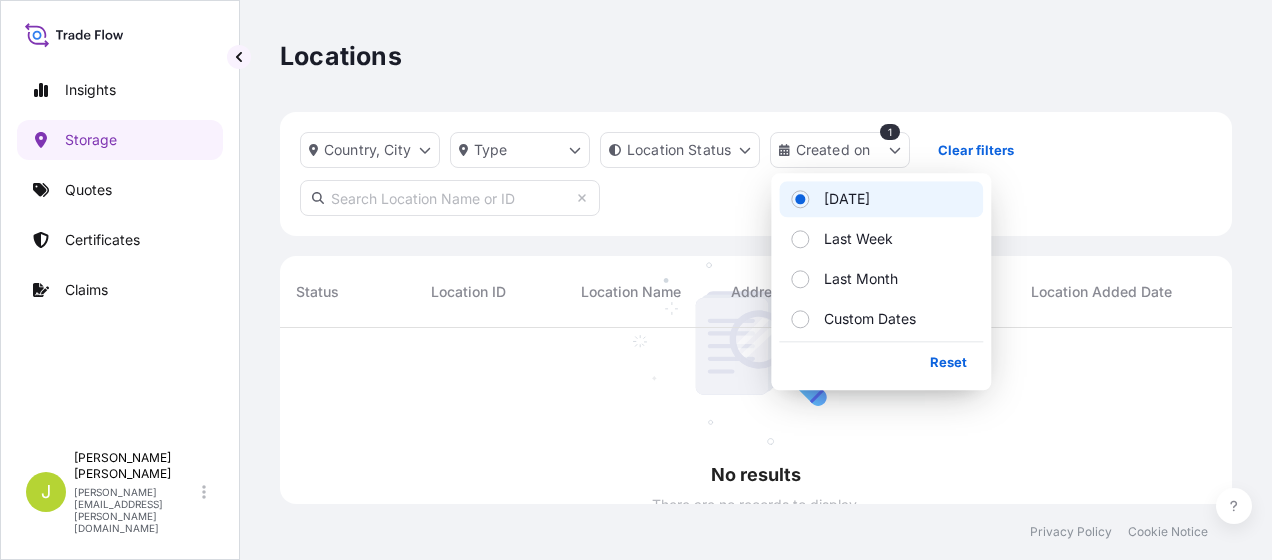 scroll, scrollTop: 16, scrollLeft: 16, axis: both 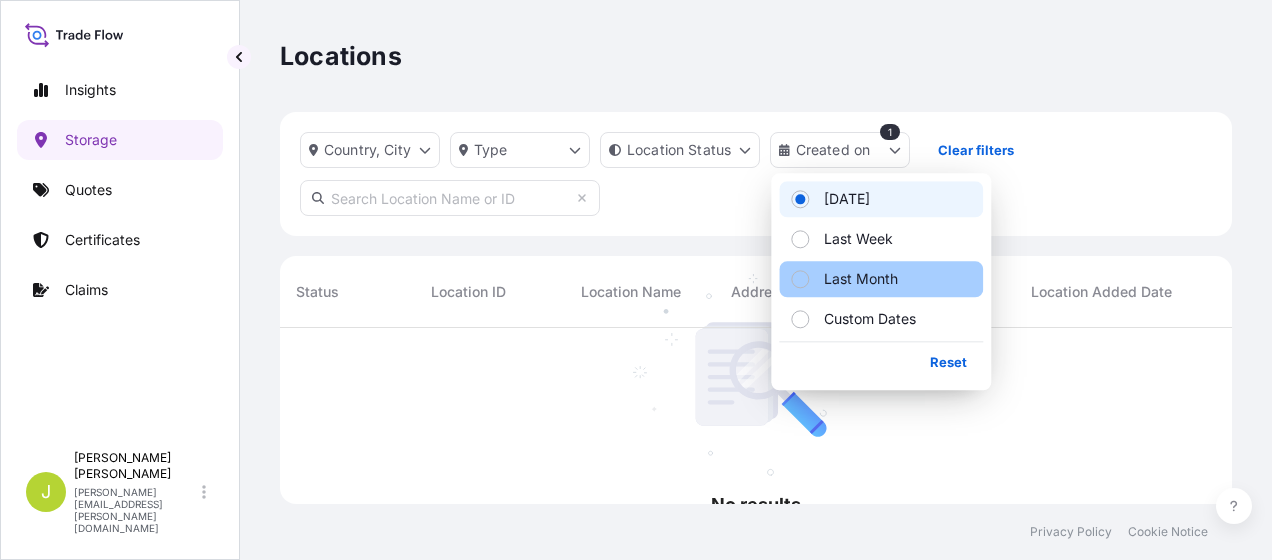 click at bounding box center [800, 279] 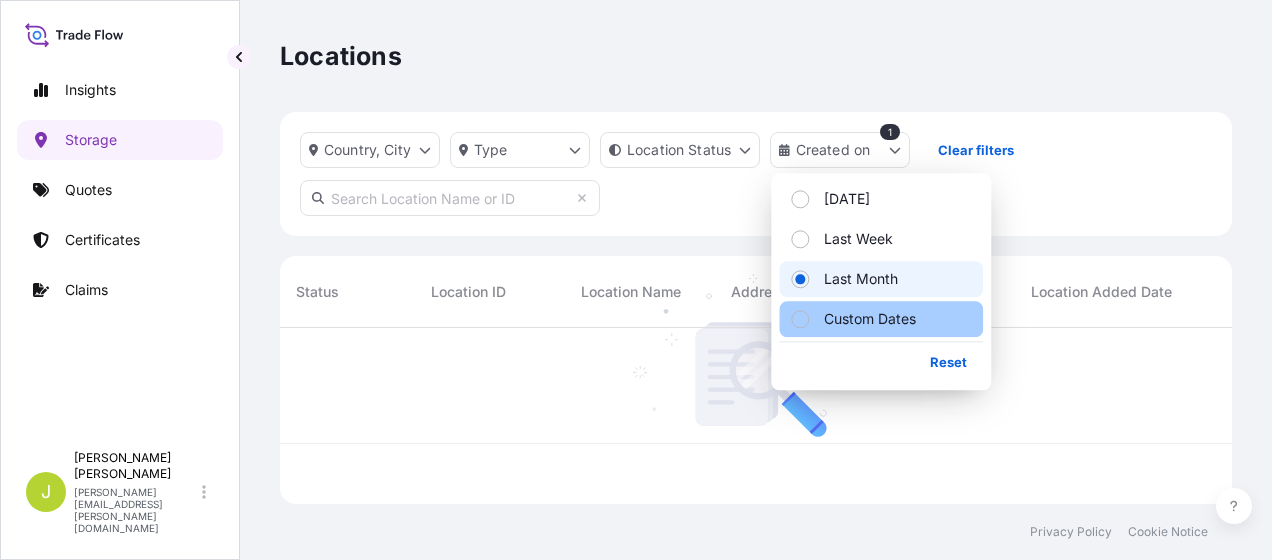 scroll, scrollTop: 172, scrollLeft: 936, axis: both 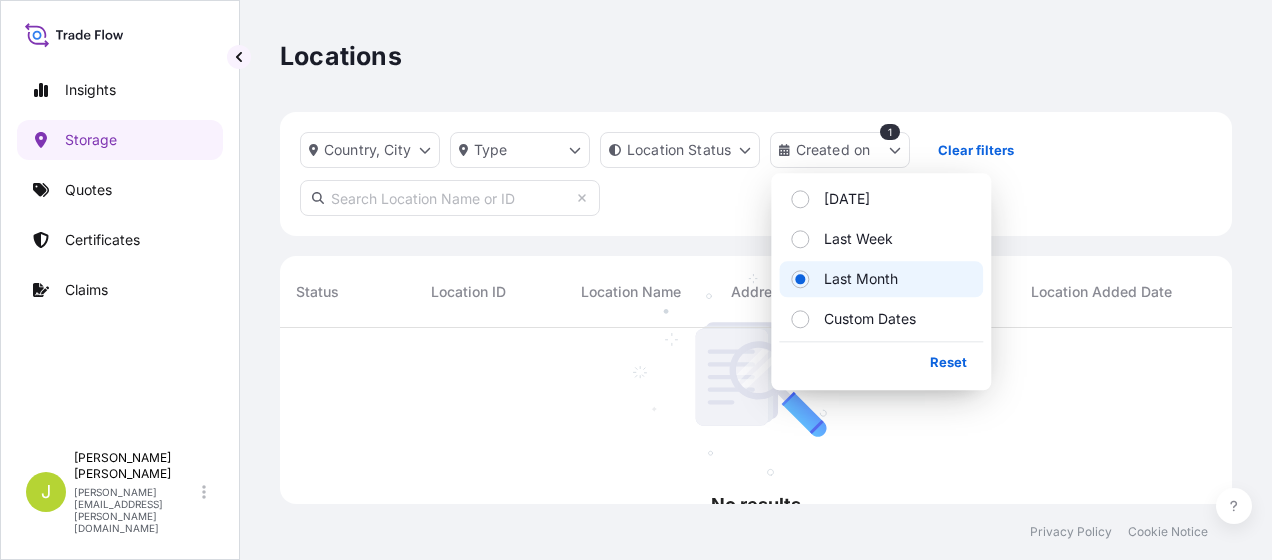 click on "Country, City Type Location Status Created on 1 Clear filters" at bounding box center [756, 174] 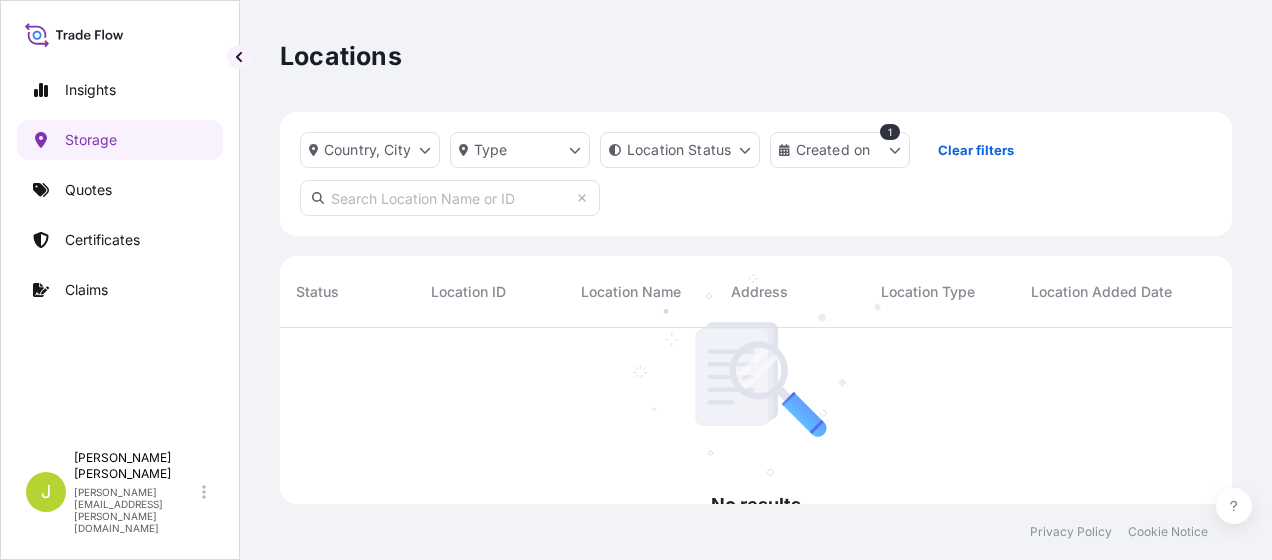 click on "1" at bounding box center (890, 132) 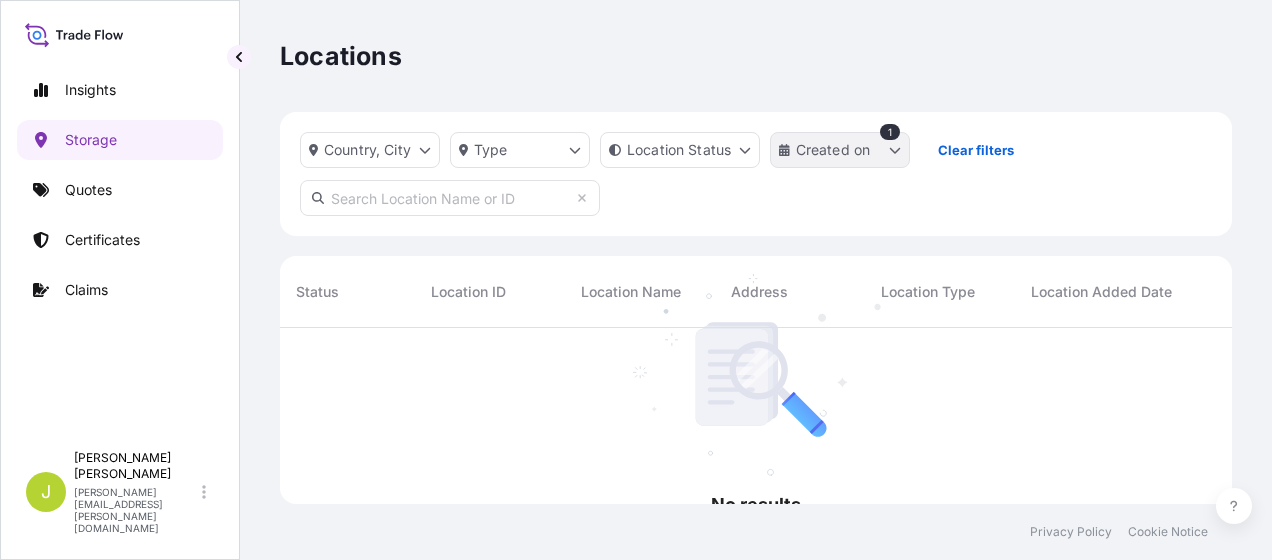 click 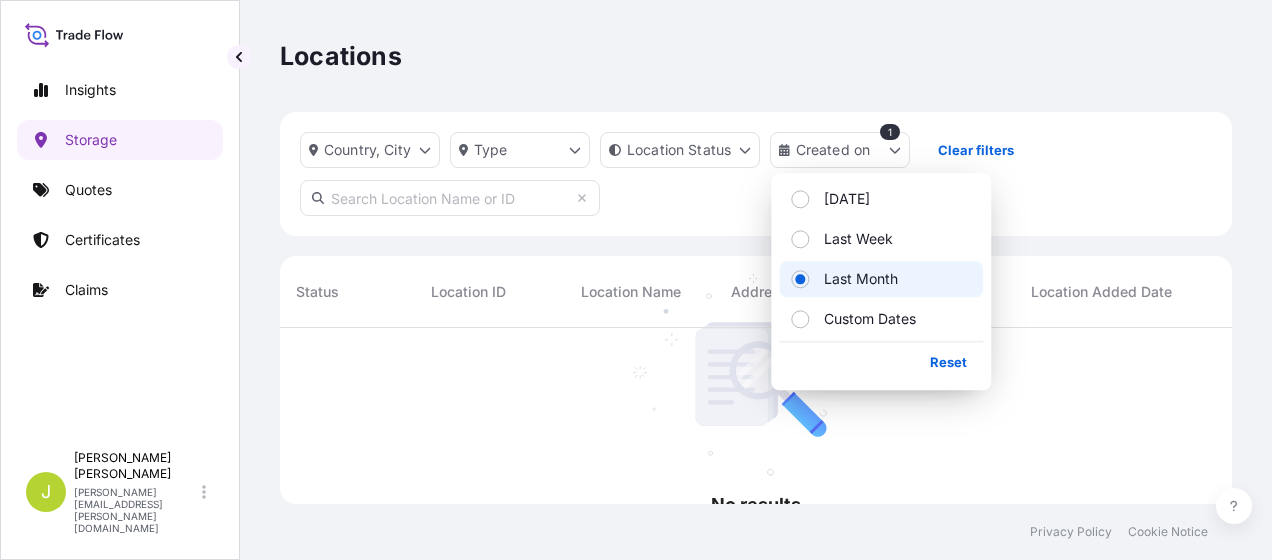 click on "Reset" at bounding box center [881, 361] 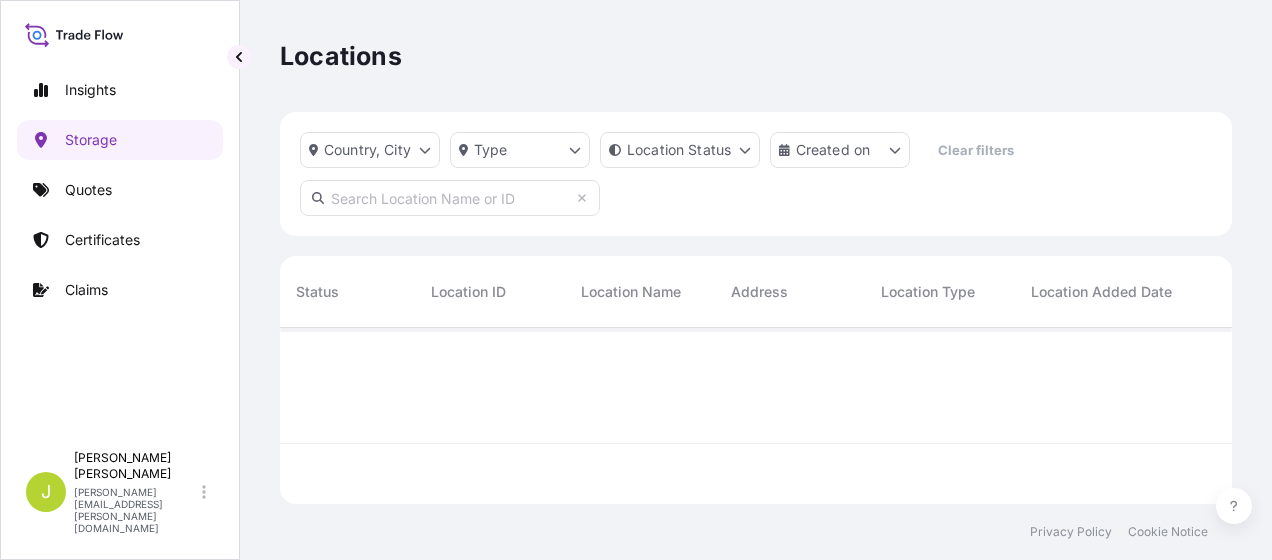 scroll, scrollTop: 172, scrollLeft: 936, axis: both 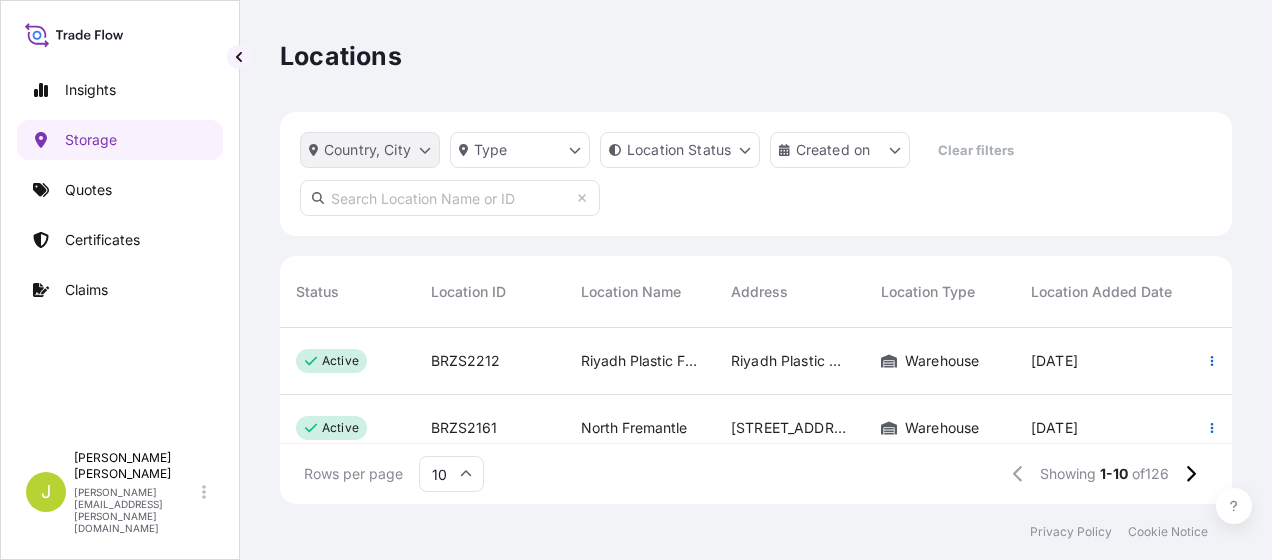 click on "Insights Storage Quotes Certificates Claims J Jeannie   Nickerson jeannie.nickerson@wtwco.com Locations Country, City Type Location Status Created on Clear filters Status Location ID Location Name Address Location Type Location Added Date Estimated TIV On Risk Capacity active BRZS2212 Riyadh Plastic Factory Riyadh Plastic FactorySt 141 2nd Industrial City Riyadh Warehouse 14 Apr, 2025 — 0 % active BRZS2161 North Fremantle  2 Irene St, North Fremantle, W.A. 6159, Australia Warehouse 14 Apr, 2025 — 0 % active BRZS2110 Sami Abdullah Mohammed Al Nahdi  Al-Khumrah, Al Wadi, Near Delmonte SA, Jeddah 22614, Saudi Arabia Warehouse 14 Apr, 2025 — 0 % active BRZS2059 CT Logistics  CT Logistics srl - Via Fratlli Caneopa, 4  - 16010 Serra Ricco Ge Warehouse 14 Apr, 2025 — 0 % active BRZS2276 Sahyat C42W+97R, Al Khalidiyah Al Shamaliyah, Dammam 32231 Warehouse 14 Apr, 2025 — 0 % active BRZS2008 Jeddah Warehouse Warehouse 14 Apr, 2025 — 0 % active BRZS1957 HOA PHAT Warehouse 14 Apr, 2025 — 0 % —" at bounding box center [636, 280] 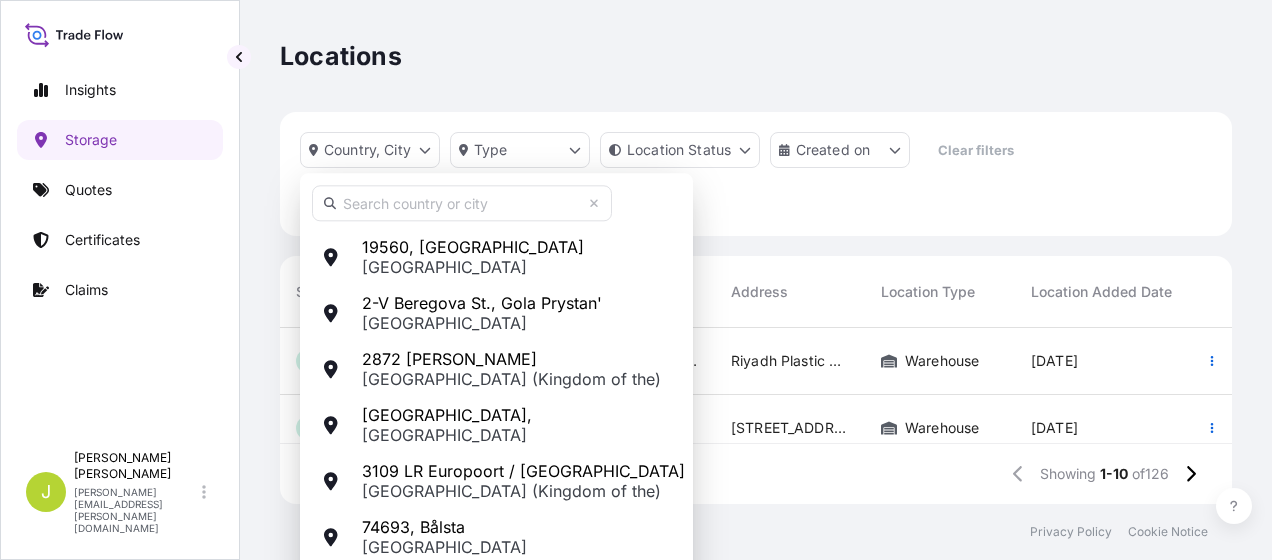 click at bounding box center [462, 203] 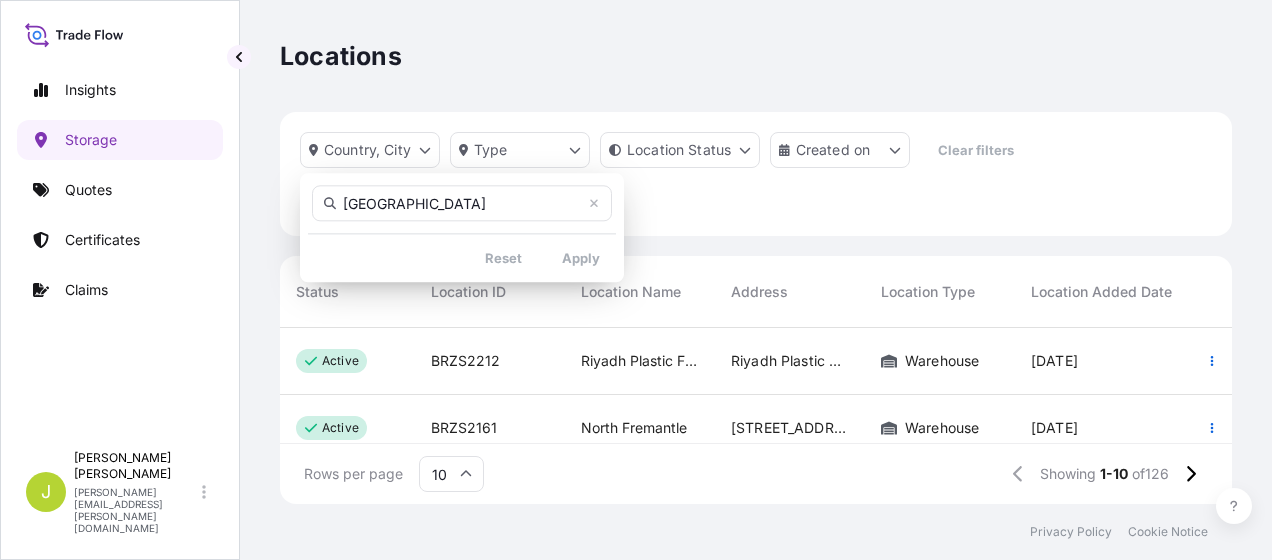 type on "France" 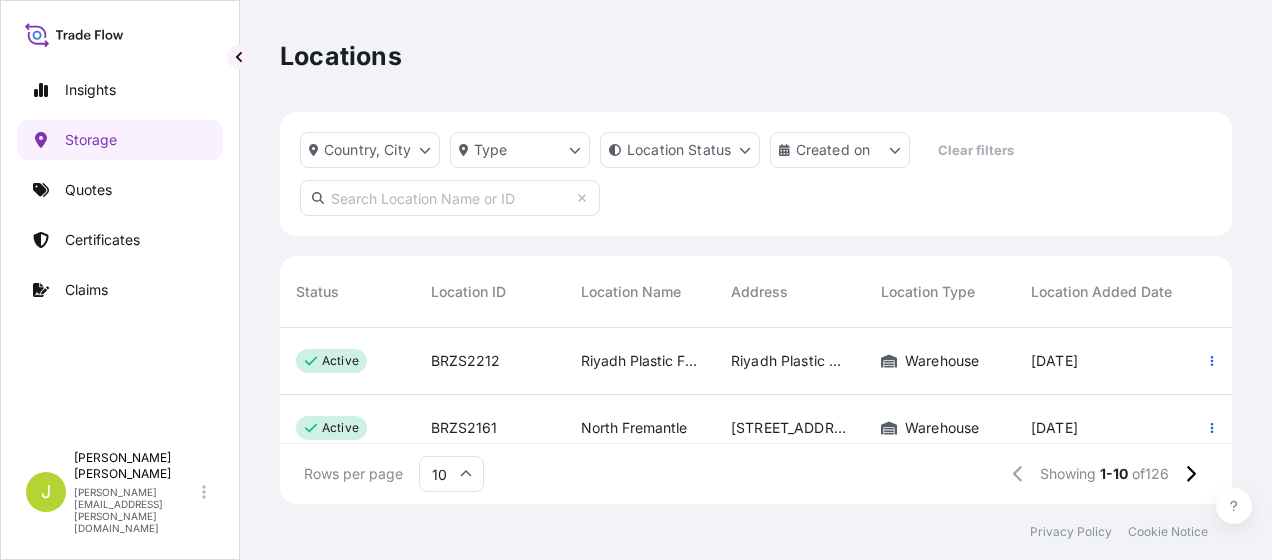 click on "Insights Storage Quotes Certificates Claims J Jeannie   Nickerson jeannie.nickerson@wtwco.com Locations Country, City Type Location Status Created on Clear filters Status Location ID Location Name Address Location Type Location Added Date Estimated TIV On Risk Capacity active BRZS2212 Riyadh Plastic Factory Riyadh Plastic FactorySt 141 2nd Industrial City Riyadh Warehouse 14 Apr, 2025 — 0 % active BRZS2161 North Fremantle  2 Irene St, North Fremantle, W.A. 6159, Australia Warehouse 14 Apr, 2025 — 0 % active BRZS2110 Sami Abdullah Mohammed Al Nahdi  Al-Khumrah, Al Wadi, Near Delmonte SA, Jeddah 22614, Saudi Arabia Warehouse 14 Apr, 2025 — 0 % active BRZS2059 CT Logistics  CT Logistics srl - Via Fratlli Caneopa, 4  - 16010 Serra Ricco Ge Warehouse 14 Apr, 2025 — 0 % active BRZS2276 Sahyat C42W+97R, Al Khalidiyah Al Shamaliyah, Dammam 32231 Warehouse 14 Apr, 2025 — 0 % active BRZS2008 Jeddah Warehouse Warehouse 14 Apr, 2025 — 0 % active BRZS1957 HOA PHAT Warehouse 14 Apr, 2025 — 0 % —" at bounding box center [636, 280] 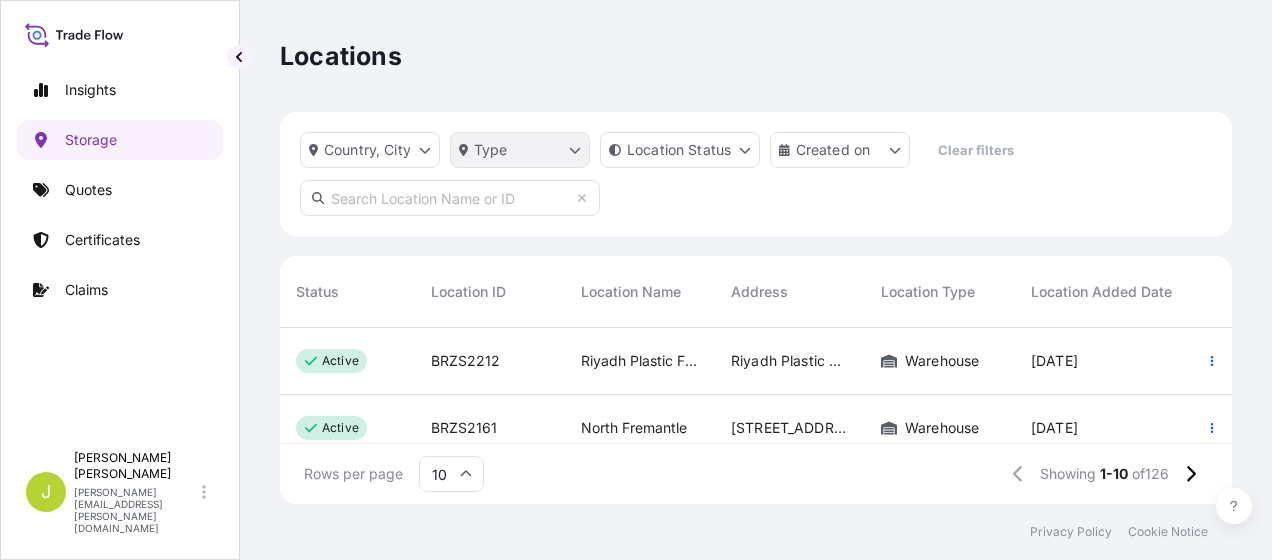 click on "Insights Storage Quotes Certificates Claims J Jeannie   Nickerson jeannie.nickerson@wtwco.com Locations Country, City Type Location Status Created on Clear filters Status Location ID Location Name Address Location Type Location Added Date Estimated TIV On Risk Capacity active BRZS2212 Riyadh Plastic Factory Riyadh Plastic FactorySt 141 2nd Industrial City Riyadh Warehouse 14 Apr, 2025 — 0 % active BRZS2161 North Fremantle  2 Irene St, North Fremantle, W.A. 6159, Australia Warehouse 14 Apr, 2025 — 0 % active BRZS2110 Sami Abdullah Mohammed Al Nahdi  Al-Khumrah, Al Wadi, Near Delmonte SA, Jeddah 22614, Saudi Arabia Warehouse 14 Apr, 2025 — 0 % active BRZS2059 CT Logistics  CT Logistics srl - Via Fratlli Caneopa, 4  - 16010 Serra Ricco Ge Warehouse 14 Apr, 2025 — 0 % active BRZS2276 Sahyat C42W+97R, Al Khalidiyah Al Shamaliyah, Dammam 32231 Warehouse 14 Apr, 2025 — 0 % active BRZS2008 Jeddah Warehouse Warehouse 14 Apr, 2025 — 0 % active BRZS1957 HOA PHAT Warehouse 14 Apr, 2025 — 0 % —" at bounding box center (636, 280) 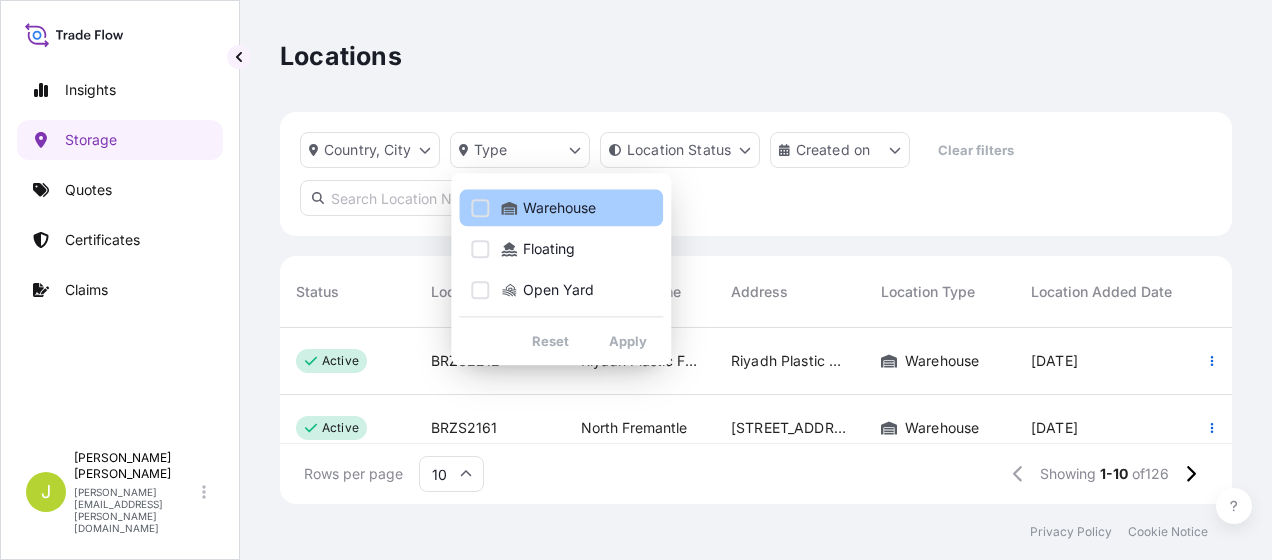 click at bounding box center (480, 208) 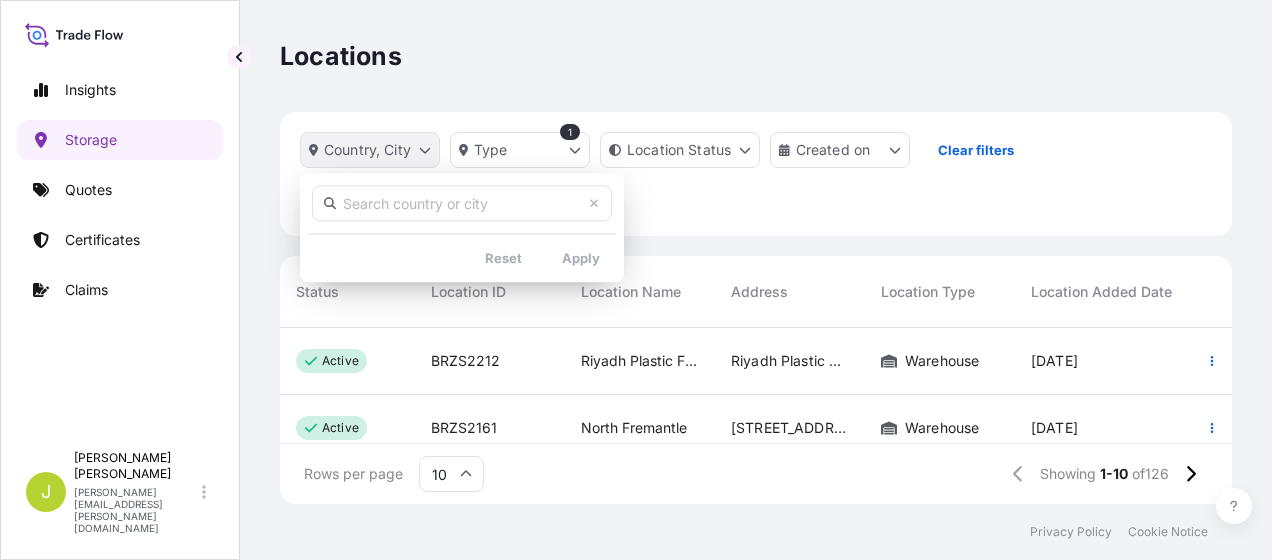 click on "Insights Storage Quotes Certificates Claims J Jeannie   Nickerson jeannie.nickerson@wtwco.com Locations Country, City Type 1 Location Status Created on Clear filters Status Location ID Location Name Address Location Type Location Added Date Estimated TIV On Risk Capacity active BRZS2212 Riyadh Plastic Factory Riyadh Plastic FactorySt 141 2nd Industrial City Riyadh Warehouse 14 Apr, 2025 — 0 % active BRZS2161 North Fremantle  2 Irene St, North Fremantle, W.A. 6159, Australia Warehouse 14 Apr, 2025 — 0 % active BRZS2110 Sami Abdullah Mohammed Al Nahdi  Al-Khumrah, Al Wadi, Near Delmonte SA, Jeddah 22614, Saudi Arabia Warehouse 14 Apr, 2025 — 0 % active BRZS2059 CT Logistics  CT Logistics srl - Via Fratlli Caneopa, 4  - 16010 Serra Ricco Ge Warehouse 14 Apr, 2025 — 0 % active BRZS2276 Sahyat C42W+97R, Al Khalidiyah Al Shamaliyah, Dammam 32231 Warehouse 14 Apr, 2025 — 0 % active BRZS2008 Jeddah Warehouse Warehouse 14 Apr, 2025 — 0 % active BRZS1957 HOA PHAT Warehouse 14 Apr, 2025 — 0 % 0" at bounding box center (636, 280) 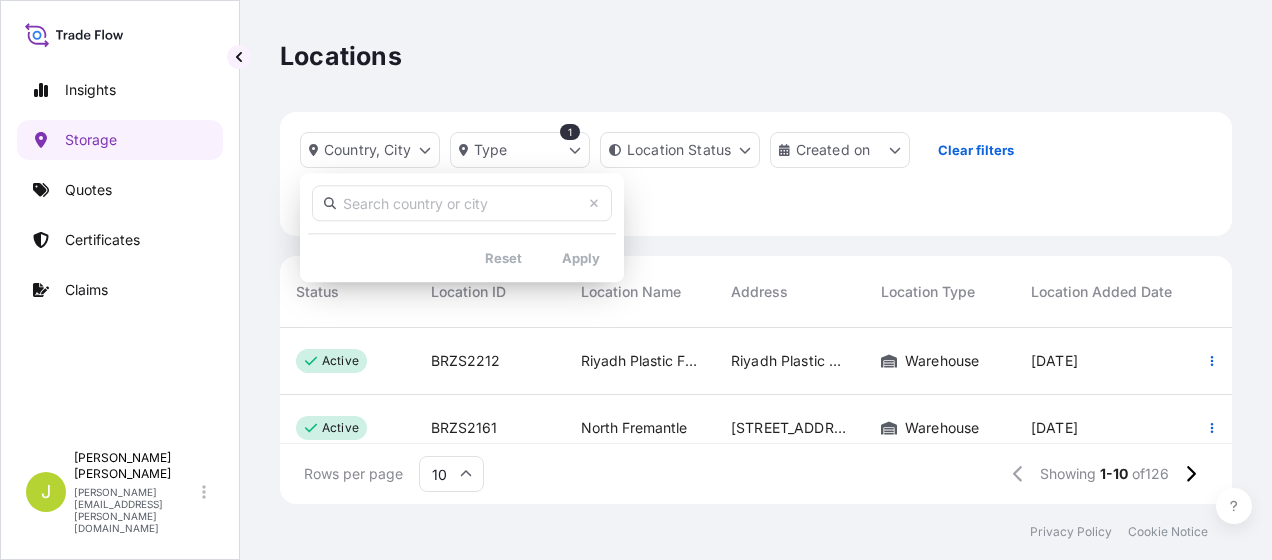 click at bounding box center [462, 203] 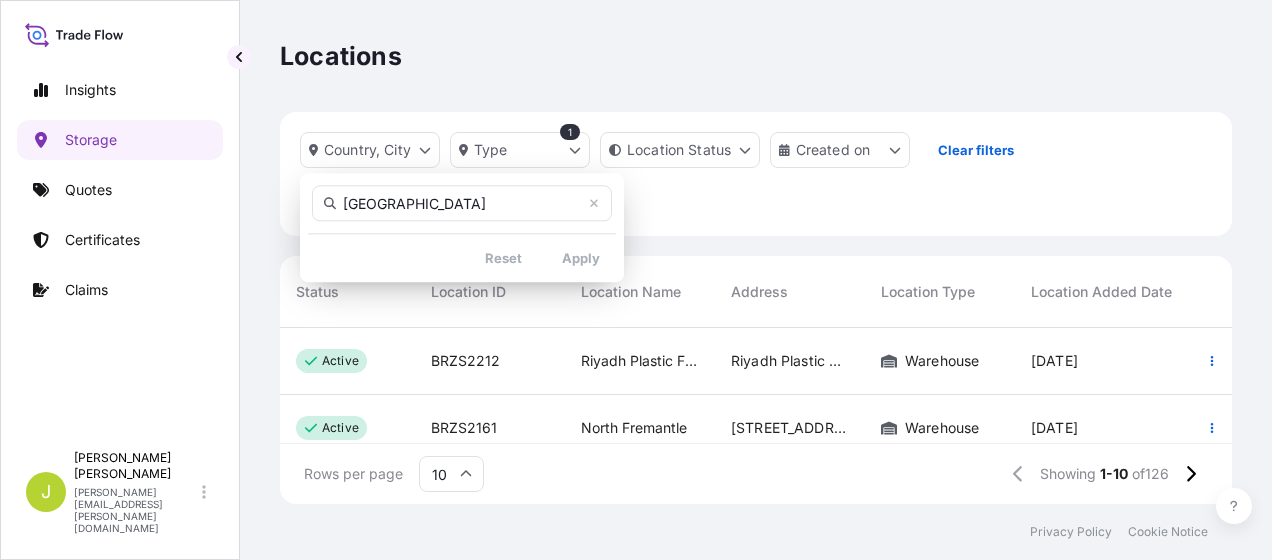 type on "france" 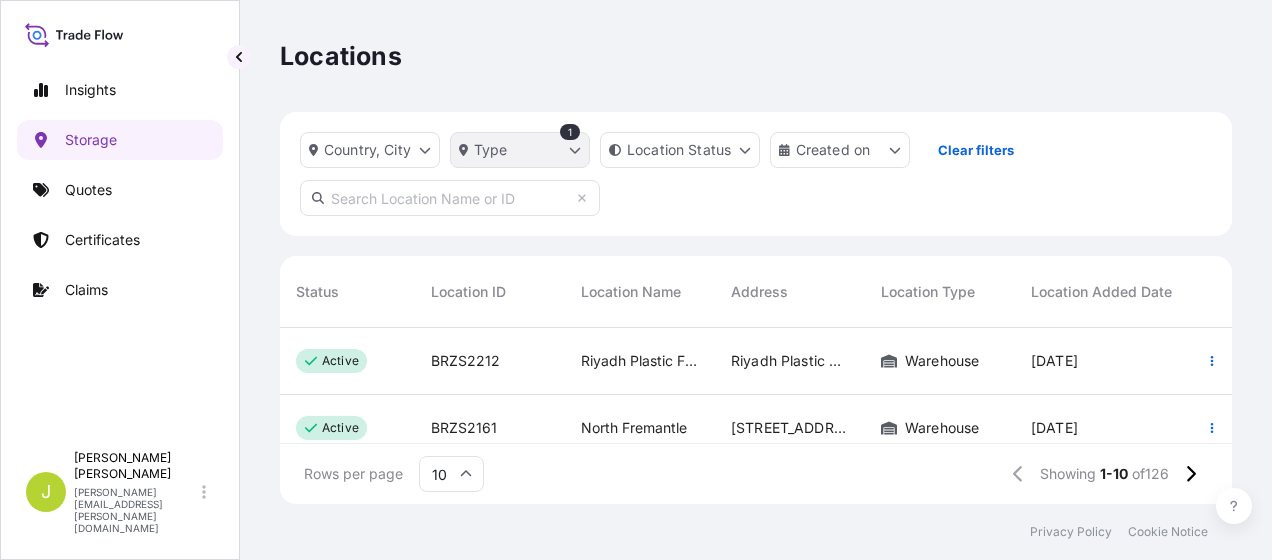 click on "Insights Storage Quotes Certificates Claims J Jeannie   Nickerson jeannie.nickerson@wtwco.com Locations Country, City Type 1 Location Status Created on Clear filters Status Location ID Location Name Address Location Type Location Added Date Estimated TIV On Risk Capacity active BRZS2212 Riyadh Plastic Factory Riyadh Plastic FactorySt 141 2nd Industrial City Riyadh Warehouse 14 Apr, 2025 — 0 % active BRZS2161 North Fremantle  2 Irene St, North Fremantle, W.A. 6159, Australia Warehouse 14 Apr, 2025 — 0 % active BRZS2110 Sami Abdullah Mohammed Al Nahdi  Al-Khumrah, Al Wadi, Near Delmonte SA, Jeddah 22614, Saudi Arabia Warehouse 14 Apr, 2025 — 0 % active BRZS2059 CT Logistics  CT Logistics srl - Via Fratlli Caneopa, 4  - 16010 Serra Ricco Ge Warehouse 14 Apr, 2025 — 0 % active BRZS2276 Sahyat C42W+97R, Al Khalidiyah Al Shamaliyah, Dammam 32231 Warehouse 14 Apr, 2025 — 0 % active BRZS2008 Jeddah Warehouse Warehouse 14 Apr, 2025 — 0 % active BRZS1957 HOA PHAT Warehouse 14 Apr, 2025 — 0 % 0" at bounding box center [636, 280] 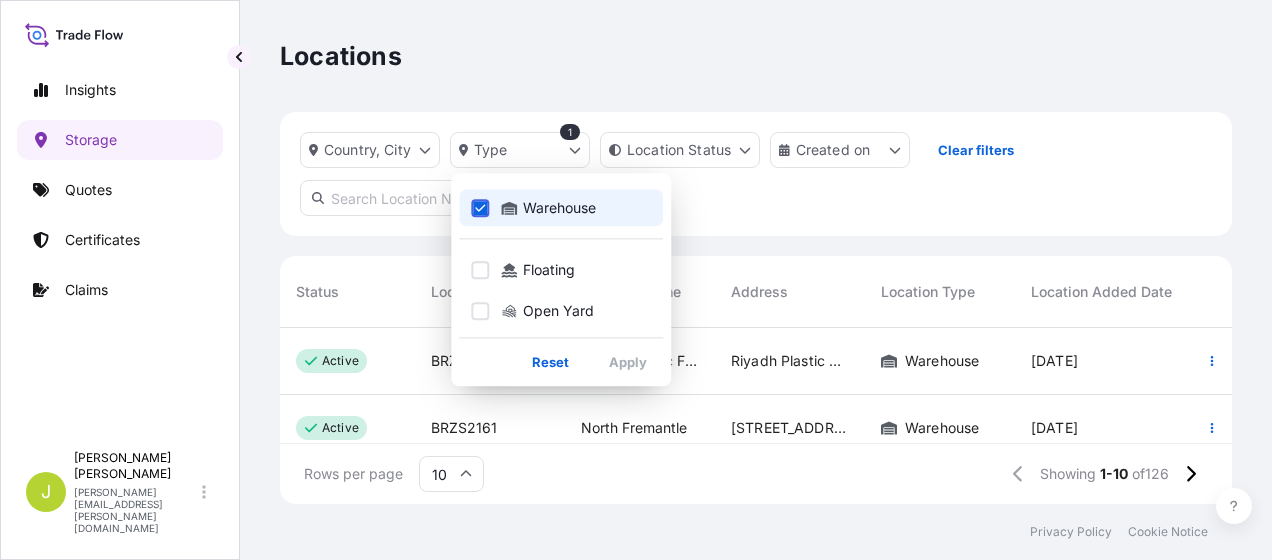 click on "Insights Storage Quotes Certificates Claims J Jeannie   Nickerson jeannie.nickerson@wtwco.com Locations Country, City Type 1 Location Status Created on Clear filters Status Location ID Location Name Address Location Type Location Added Date Estimated TIV On Risk Capacity active BRZS2212 Riyadh Plastic Factory Riyadh Plastic FactorySt 141 2nd Industrial City Riyadh Warehouse 14 Apr, 2025 — 0 % active BRZS2161 North Fremantle  2 Irene St, North Fremantle, W.A. 6159, Australia Warehouse 14 Apr, 2025 — 0 % active BRZS2110 Sami Abdullah Mohammed Al Nahdi  Al-Khumrah, Al Wadi, Near Delmonte SA, Jeddah 22614, Saudi Arabia Warehouse 14 Apr, 2025 — 0 % active BRZS2059 CT Logistics  CT Logistics srl - Via Fratlli Caneopa, 4  - 16010 Serra Ricco Ge Warehouse 14 Apr, 2025 — 0 % active BRZS2276 Sahyat C42W+97R, Al Khalidiyah Al Shamaliyah, Dammam 32231 Warehouse 14 Apr, 2025 — 0 % active BRZS2008 Jeddah Warehouse Warehouse 14 Apr, 2025 — 0 % active BRZS1957 HOA PHAT Warehouse 14 Apr, 2025 — 0 % 0" at bounding box center (636, 280) 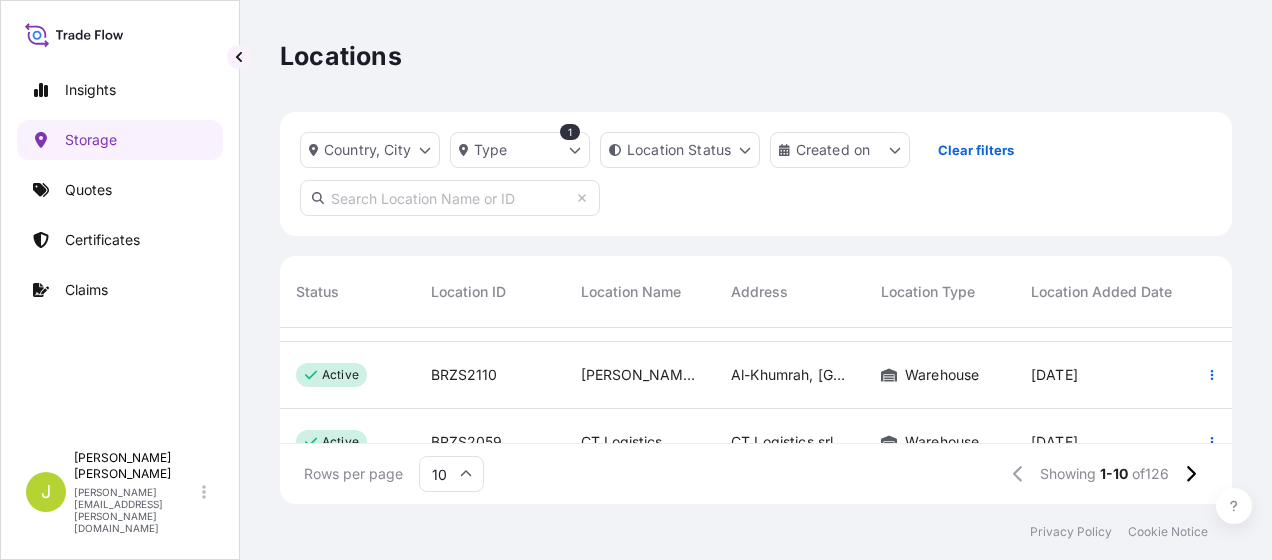 scroll, scrollTop: 160, scrollLeft: 0, axis: vertical 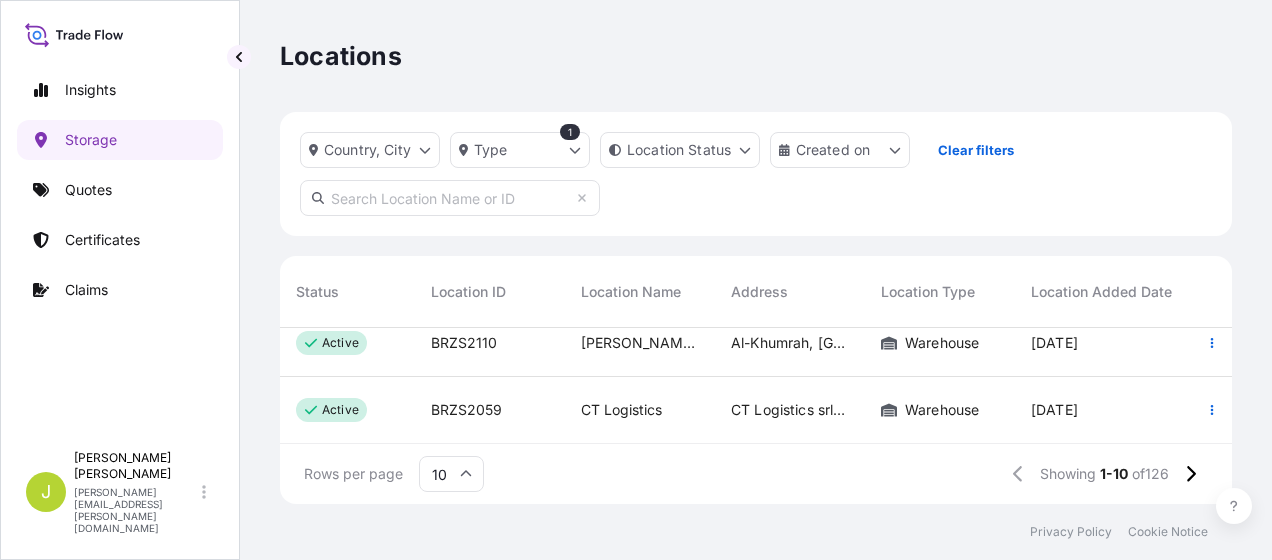 click at bounding box center [450, 198] 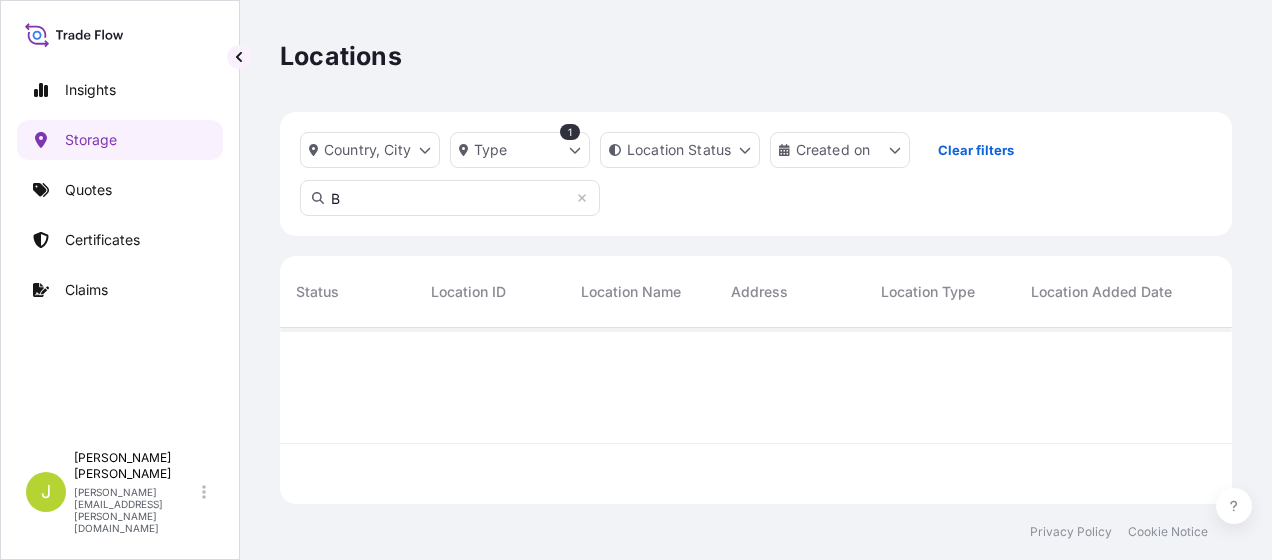 scroll, scrollTop: 0, scrollLeft: 0, axis: both 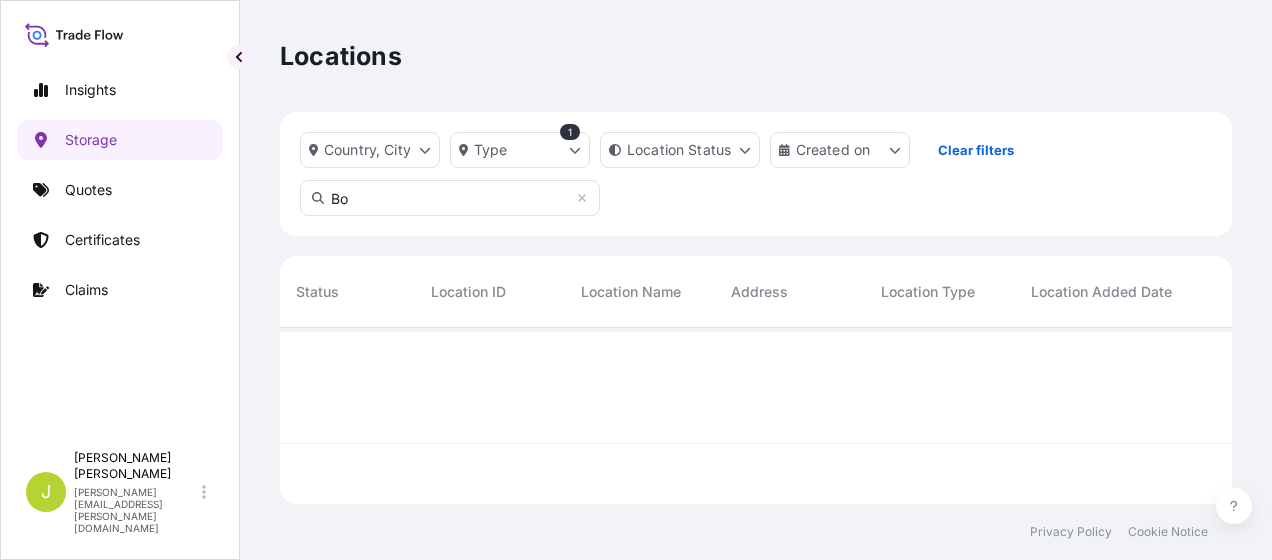 type on "B" 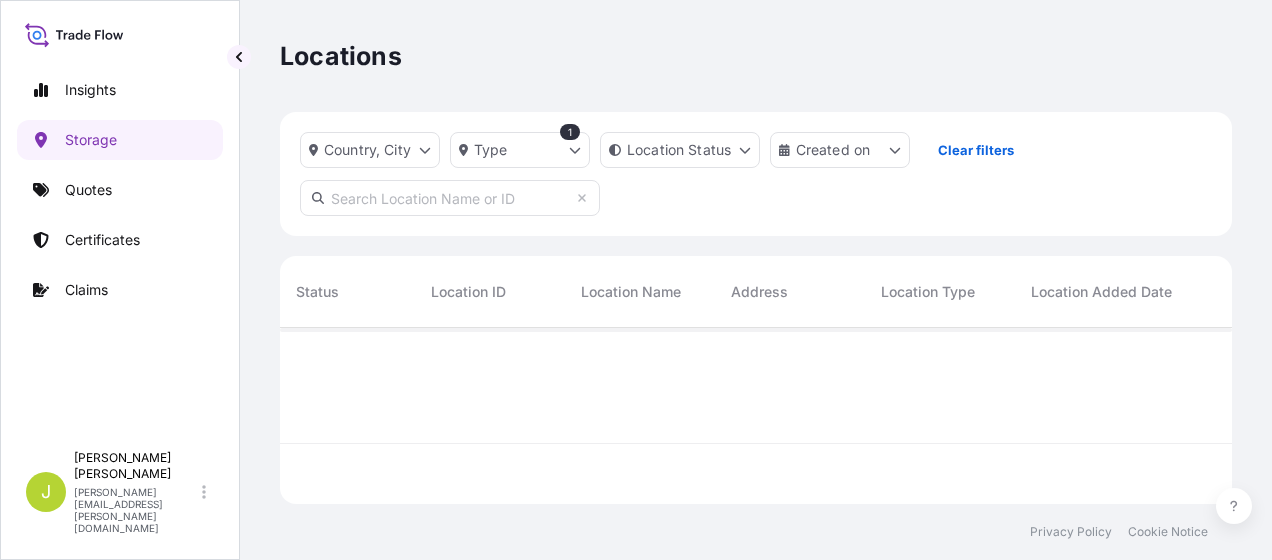 type on "B" 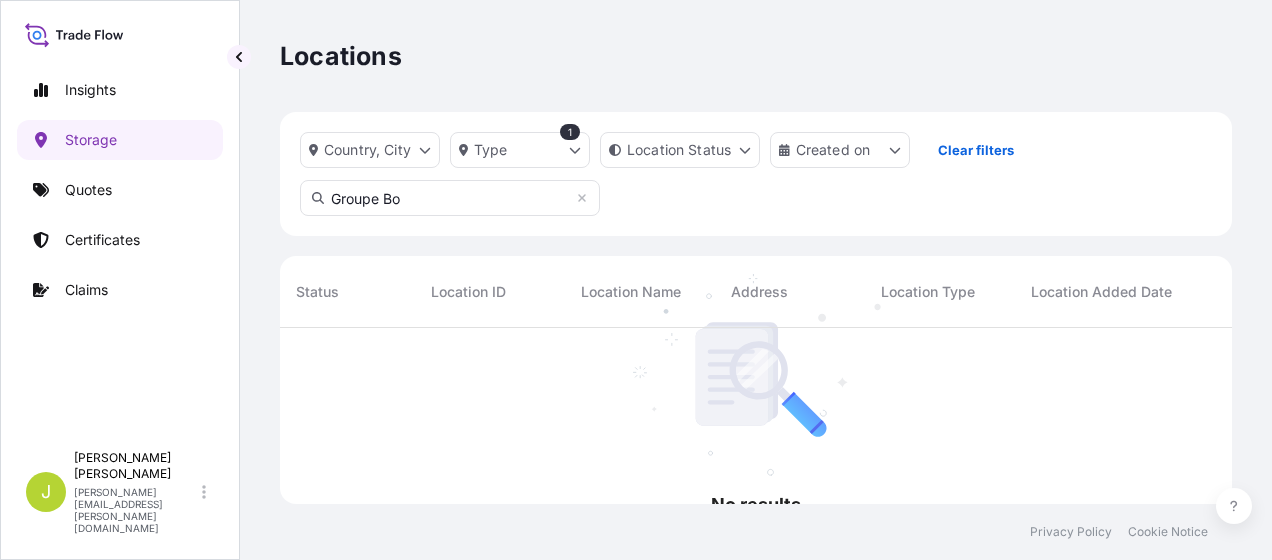 scroll, scrollTop: 16, scrollLeft: 16, axis: both 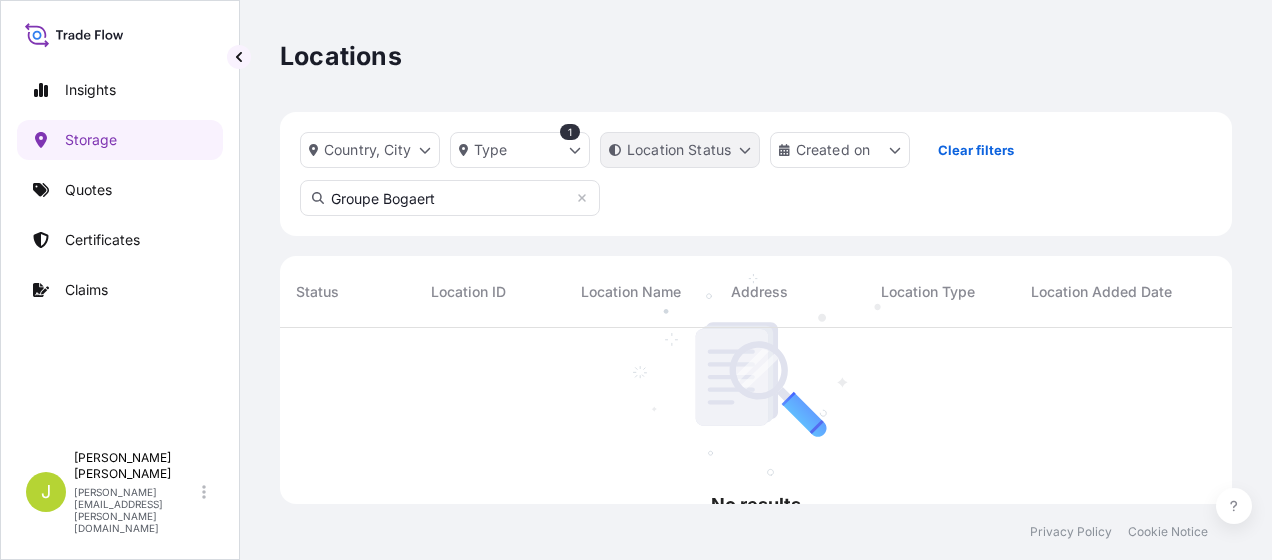 type on "Groupe Bogaert" 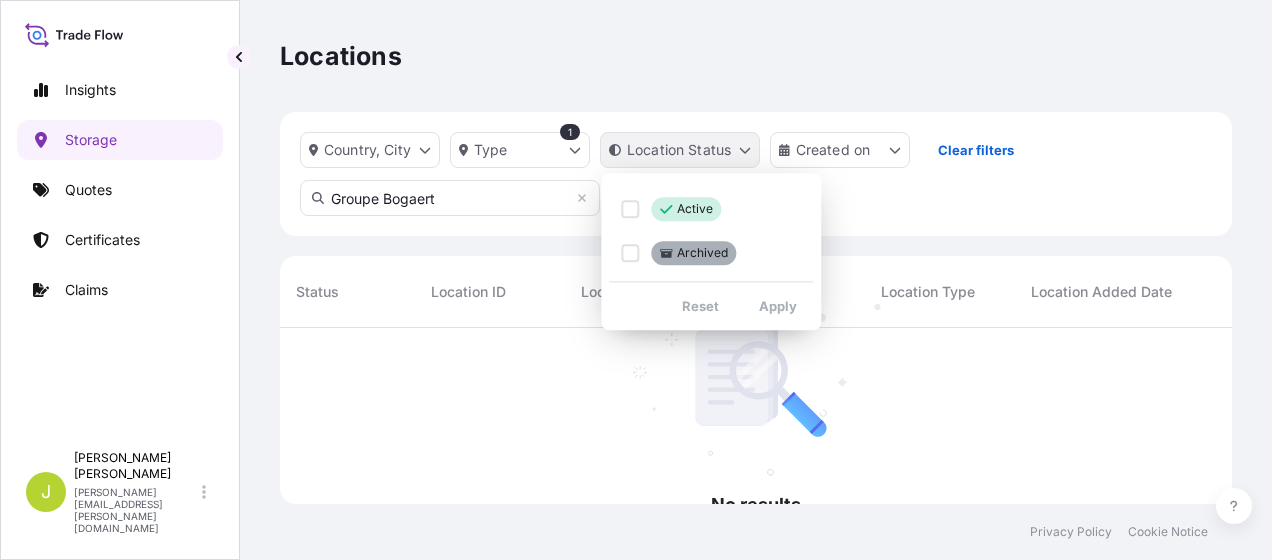 click on "Insights Storage Quotes Certificates Claims J Jeannie   Nickerson jeannie.nickerson@wtwco.com Locations Country, City Type 1 Location Status Created on Clear filters Groupe Bogaert No results There are no records to display. Status Location ID Location Name Address Location Type Location Added Date Estimated TIV On Risk Capacity Privacy Policy Cookie Notice
0 Active Archived Reset Apply" at bounding box center (636, 280) 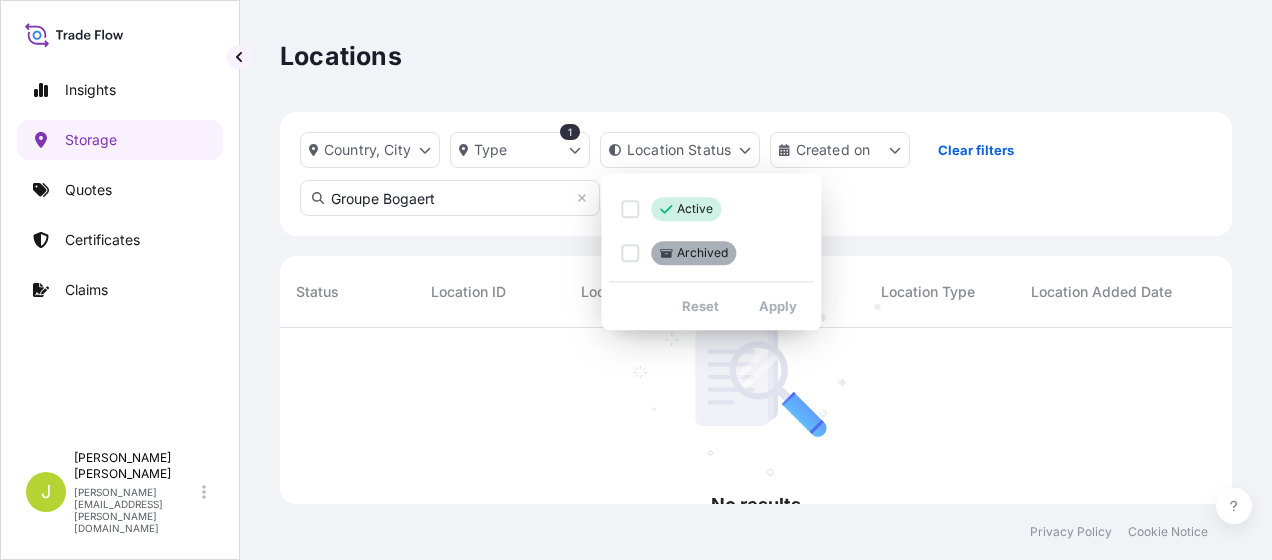 click on "Insights Storage Quotes Certificates Claims J Jeannie   Nickerson jeannie.nickerson@wtwco.com Locations Country, City Type 1 Location Status Created on Clear filters Groupe Bogaert No results There are no records to display. Status Location ID Location Name Address Location Type Location Added Date Estimated TIV On Risk Capacity Privacy Policy Cookie Notice
0 Active Archived Reset Apply" at bounding box center [636, 280] 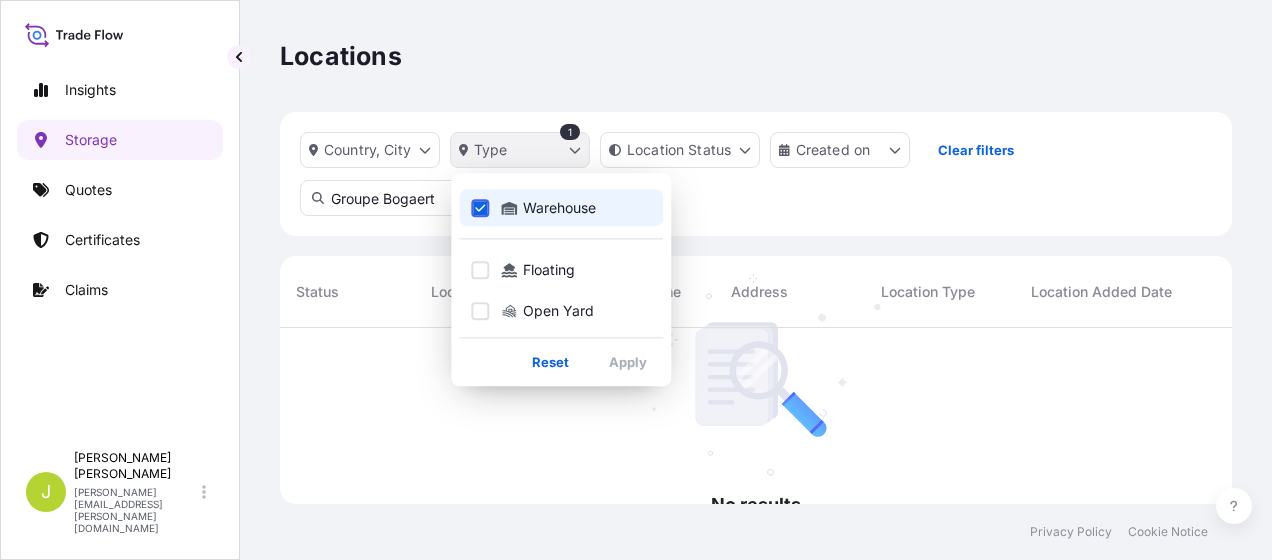 click on "Insights Storage Quotes Certificates Claims J Jeannie   Nickerson jeannie.nickerson@wtwco.com Locations Country, City Type 1 Location Status Created on Clear filters Groupe Bogaert No results There are no records to display. Status Location ID Location Name Address Location Type Location Added Date Estimated TIV On Risk Capacity Privacy Policy Cookie Notice
0 Warehouse Floating Open Yard Reset Apply" at bounding box center (636, 280) 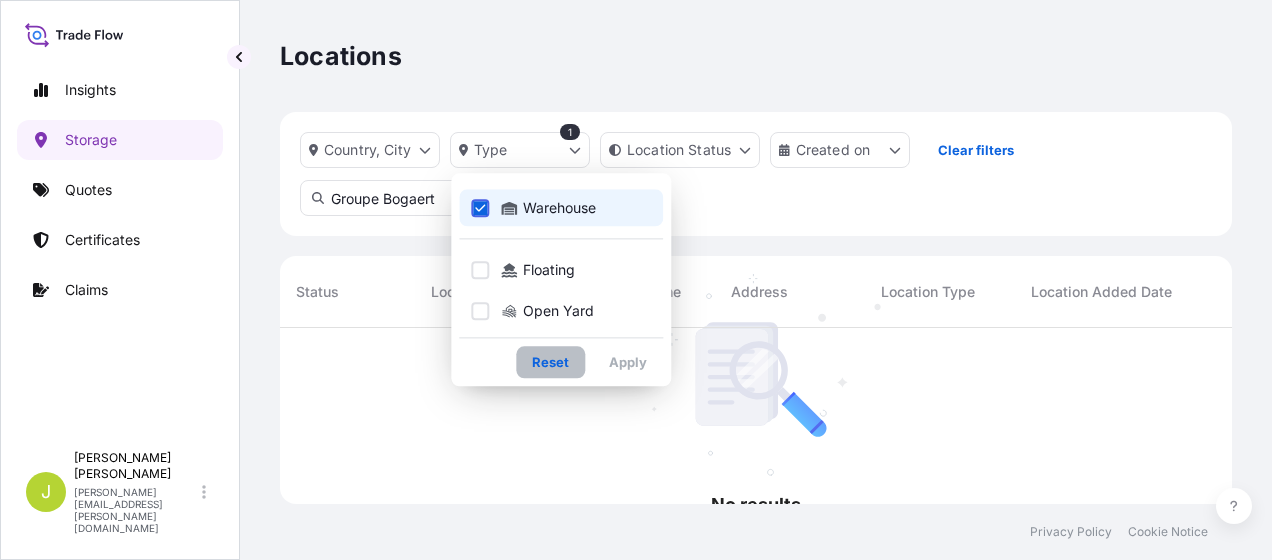 scroll, scrollTop: 172, scrollLeft: 936, axis: both 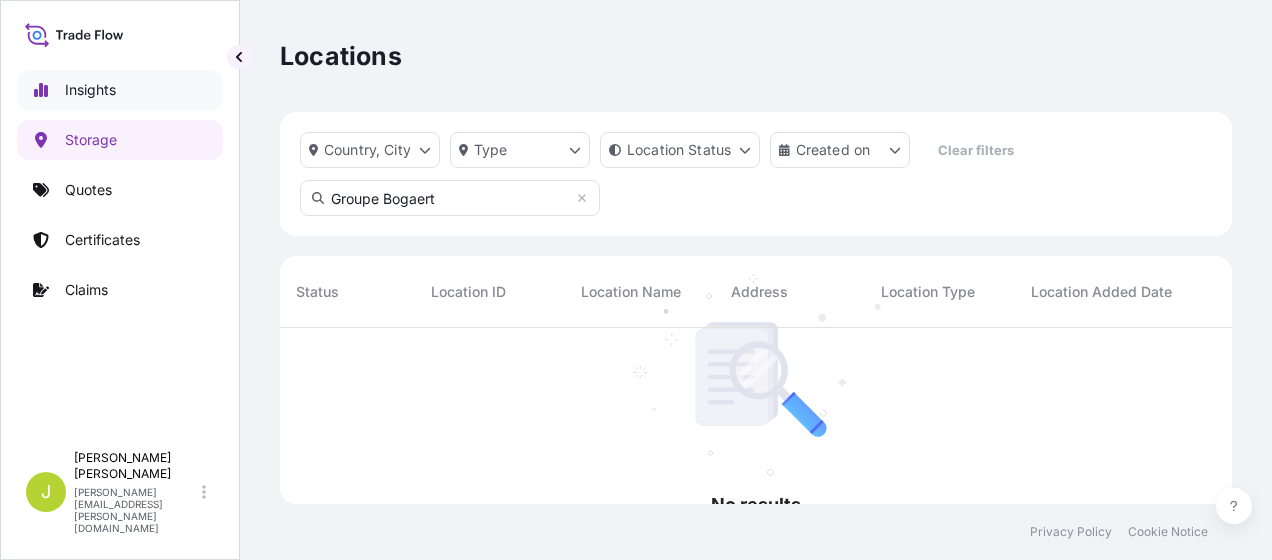 click on "Insights" at bounding box center (90, 90) 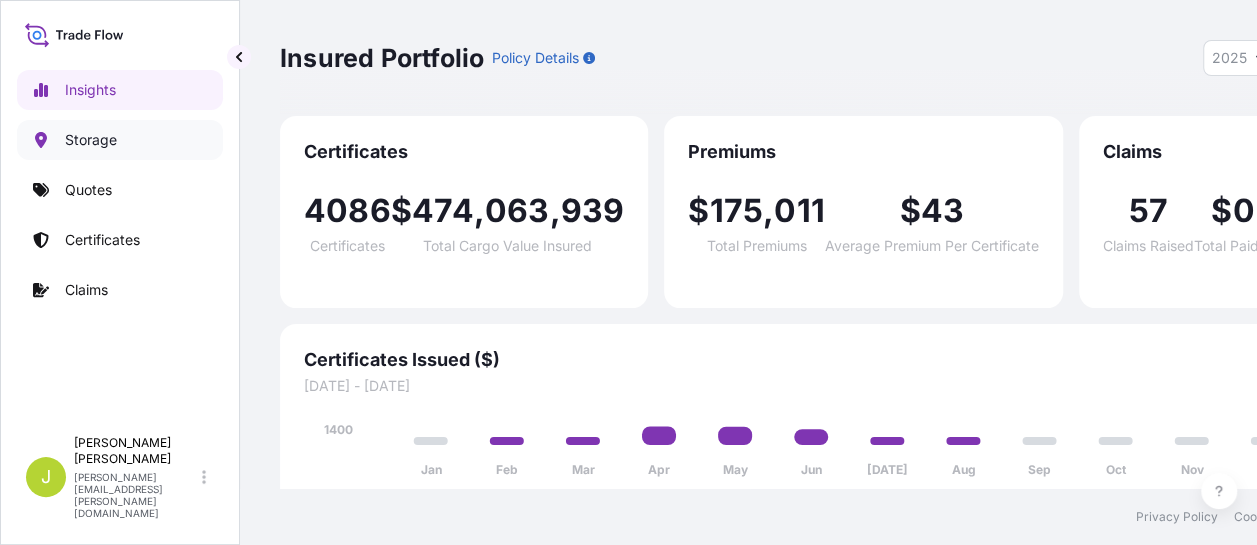click on "Storage" at bounding box center (91, 140) 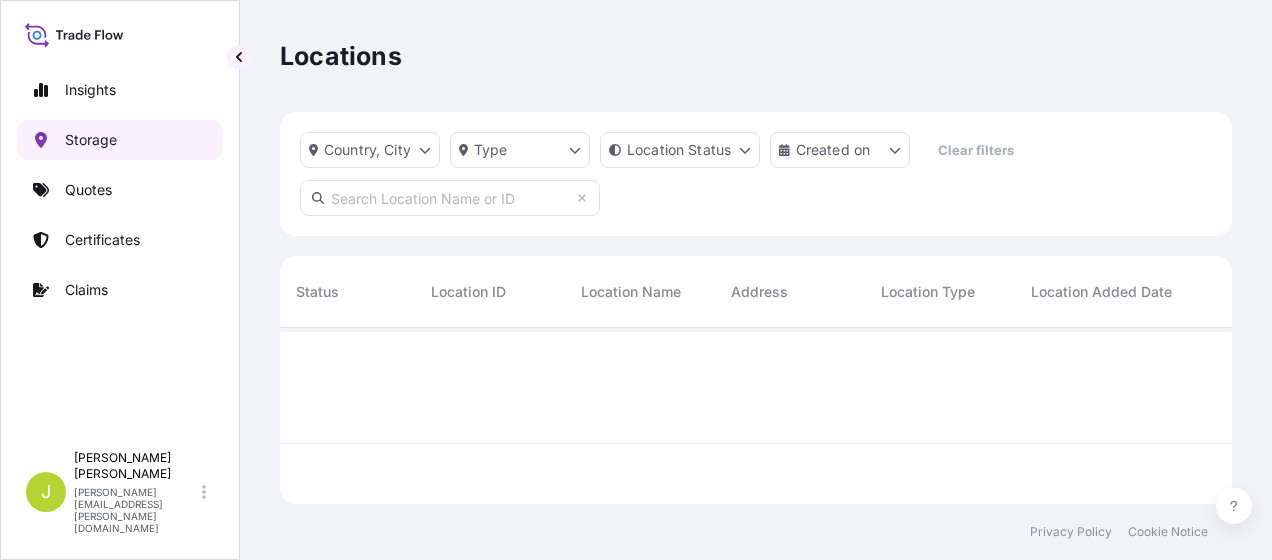 scroll, scrollTop: 16, scrollLeft: 16, axis: both 